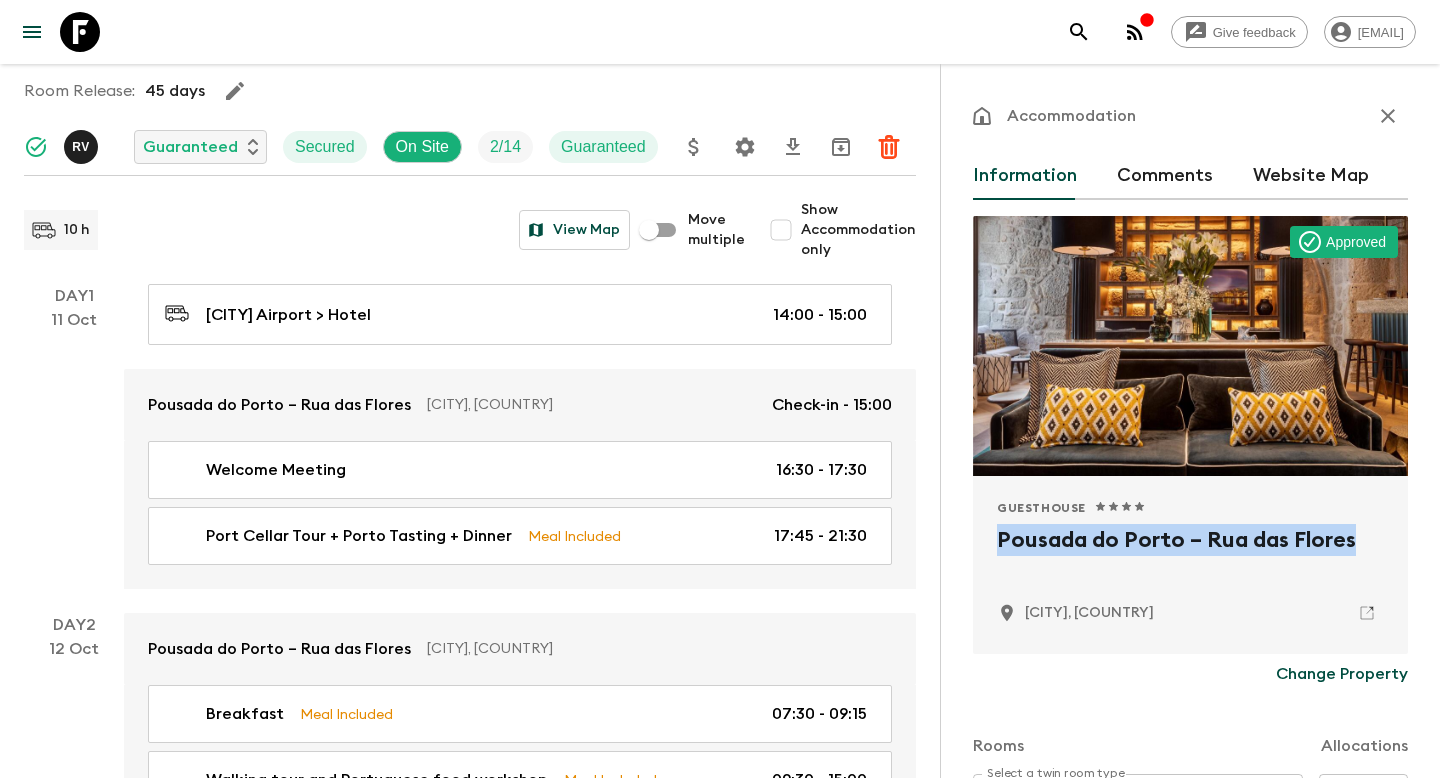 scroll, scrollTop: 0, scrollLeft: 0, axis: both 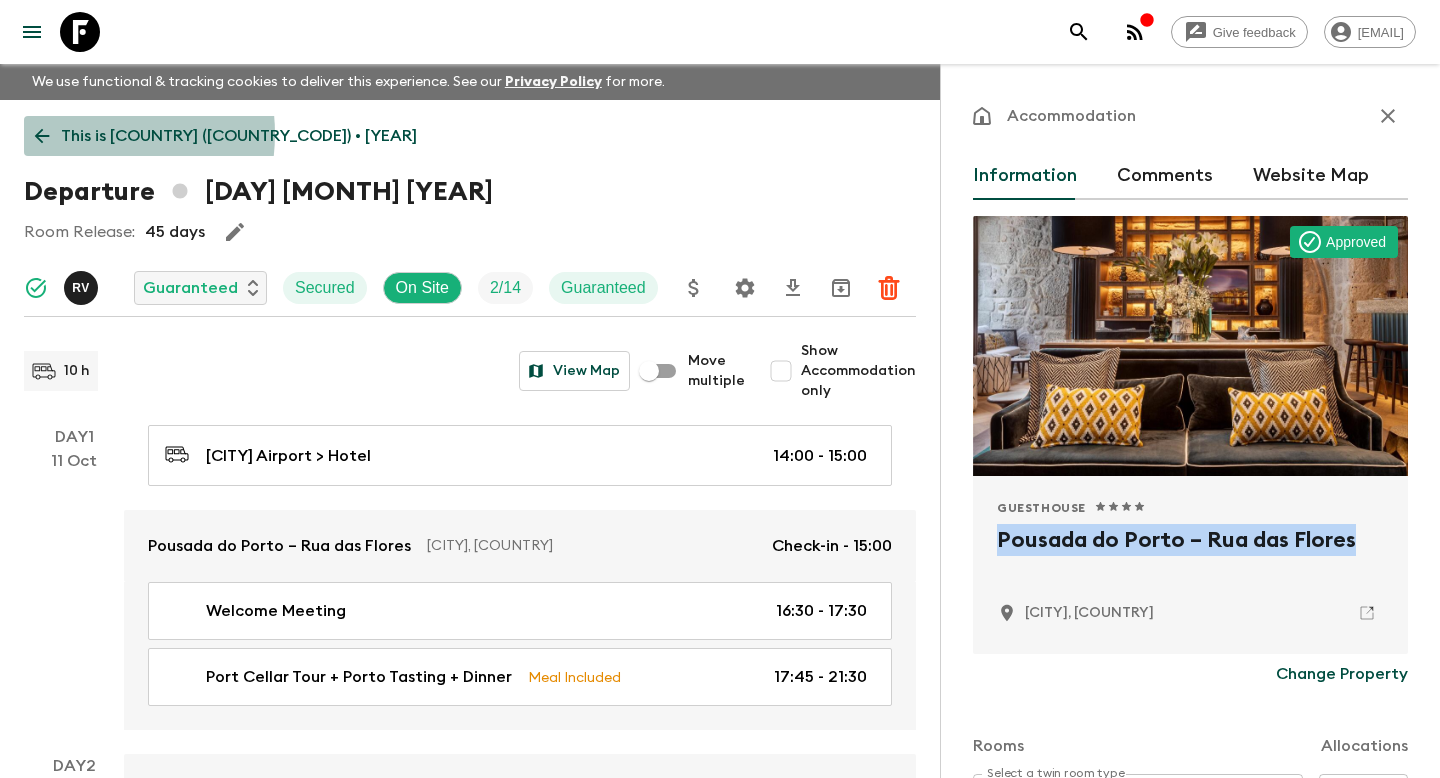 click on "This is Portugal (PT1) • 2025" at bounding box center (239, 136) 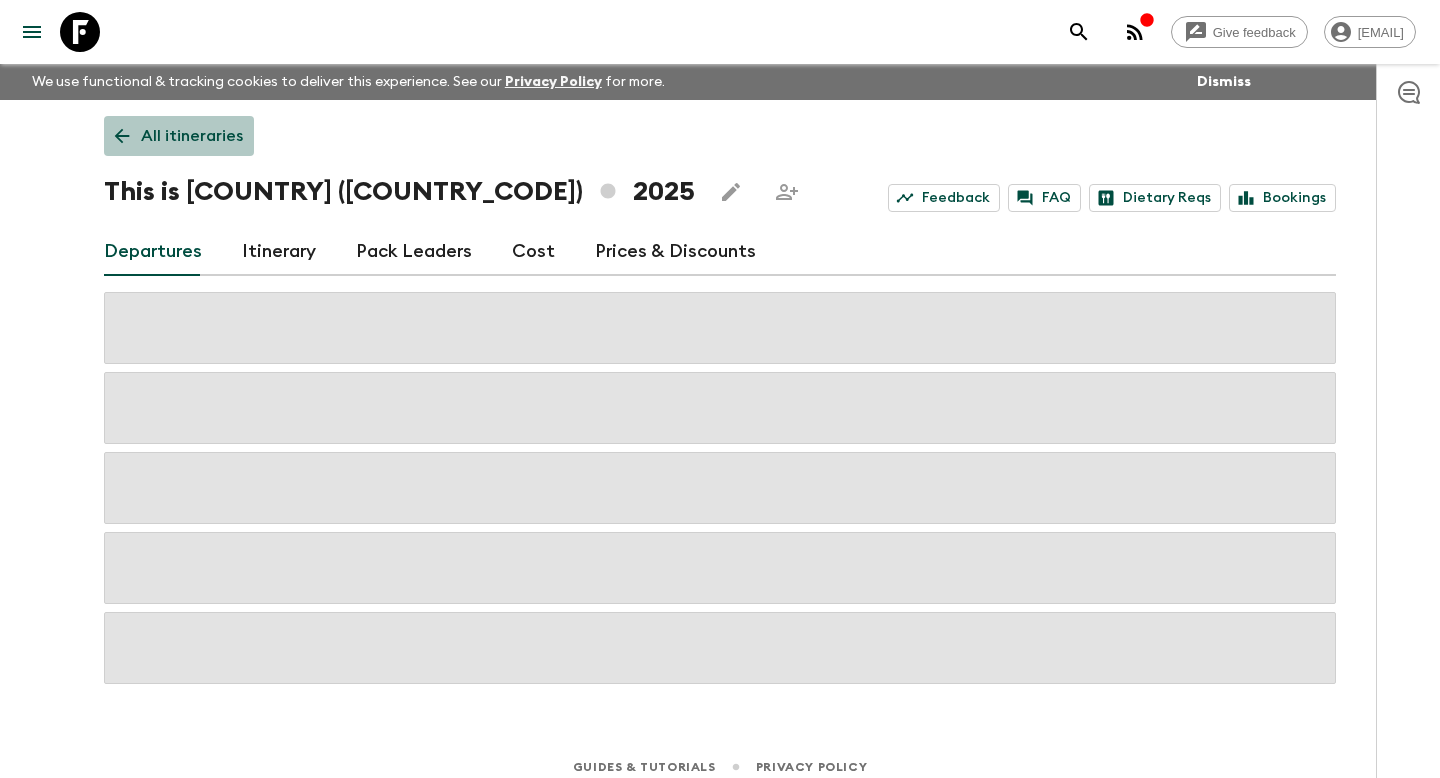 click on "All itineraries" at bounding box center (179, 136) 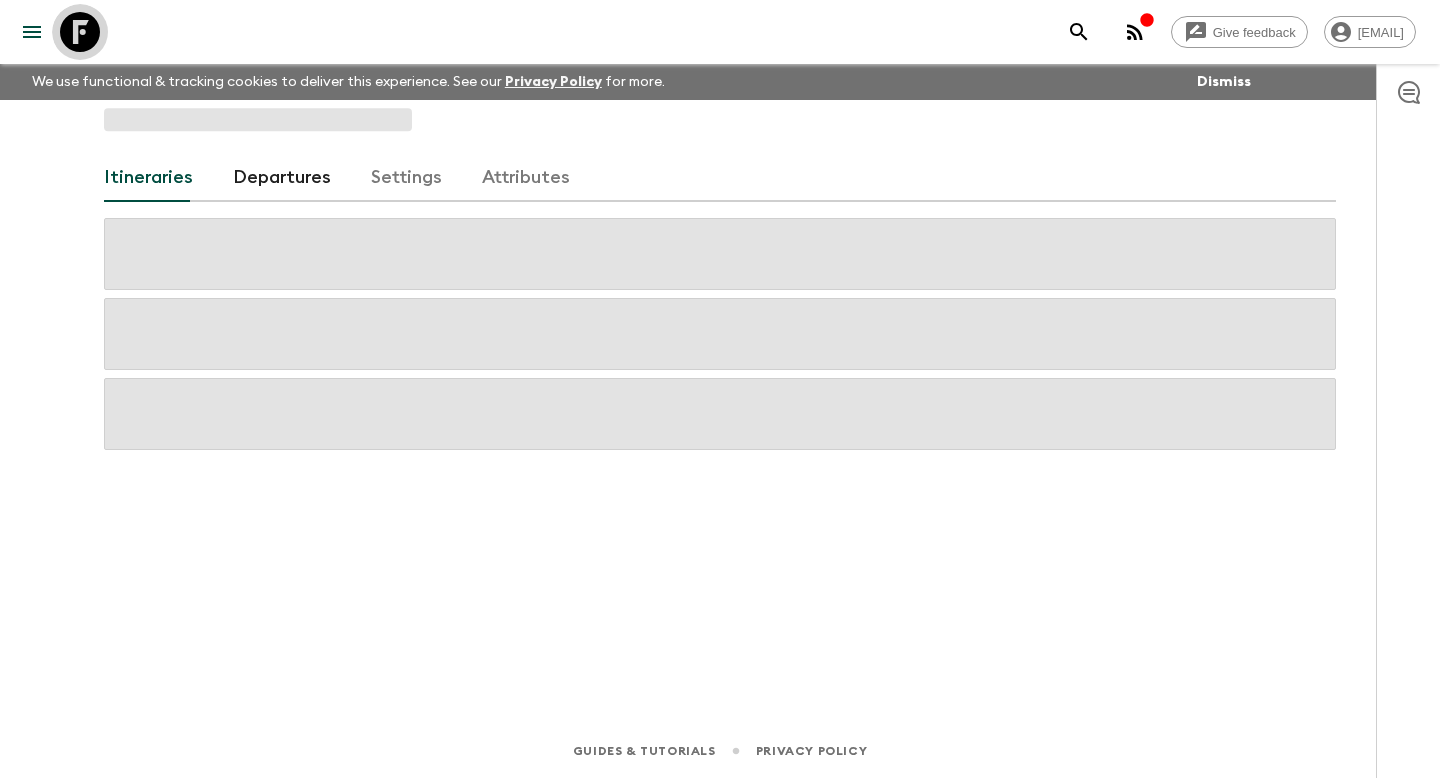 click 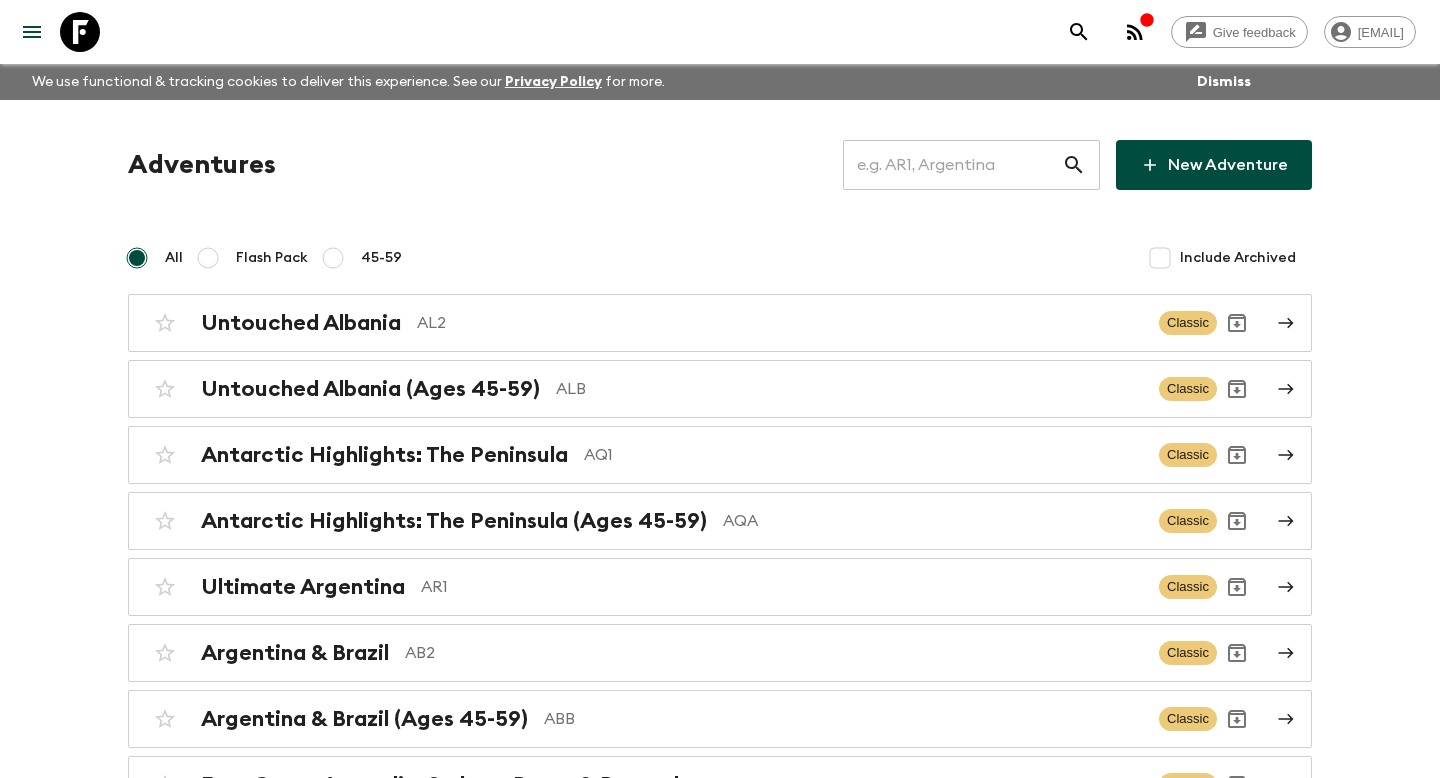 click at bounding box center (952, 165) 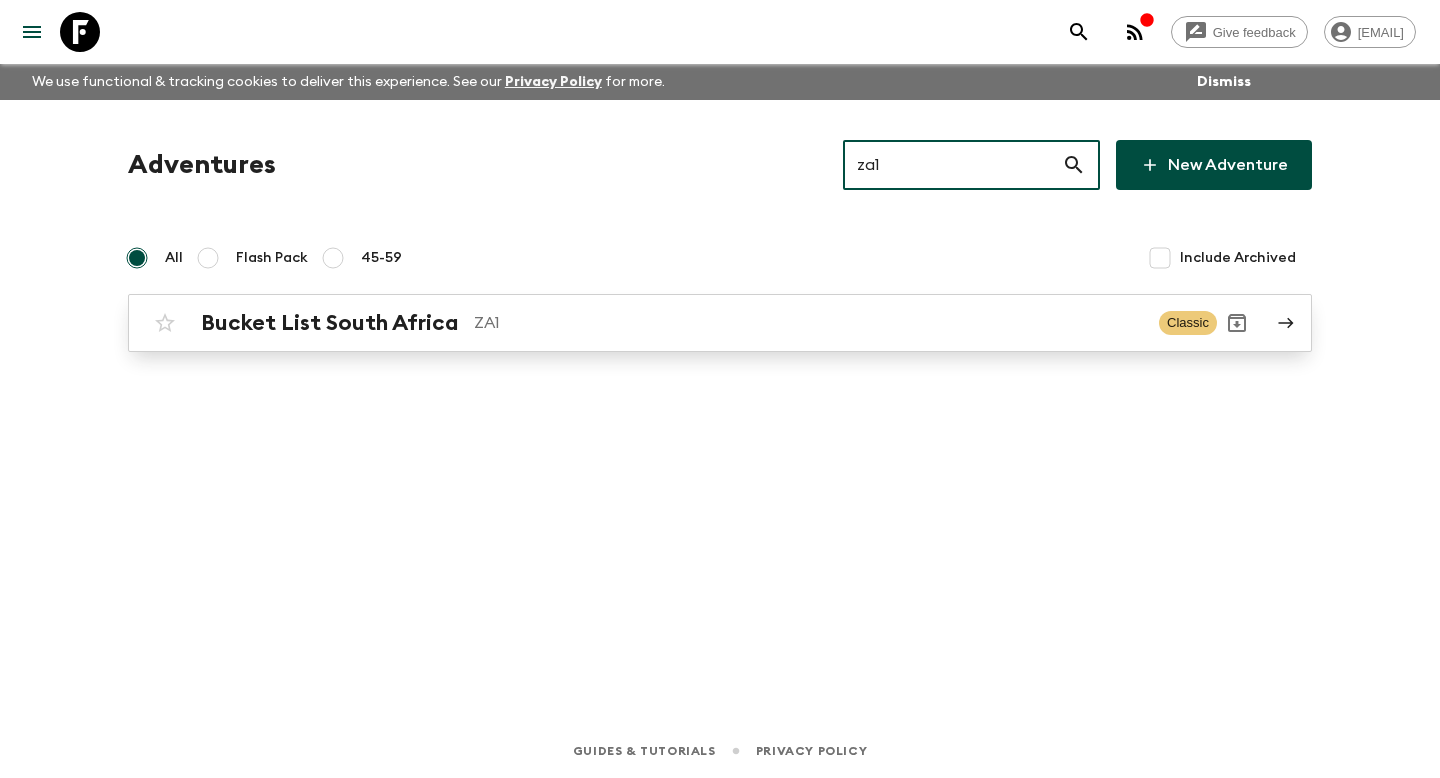 type on "za1" 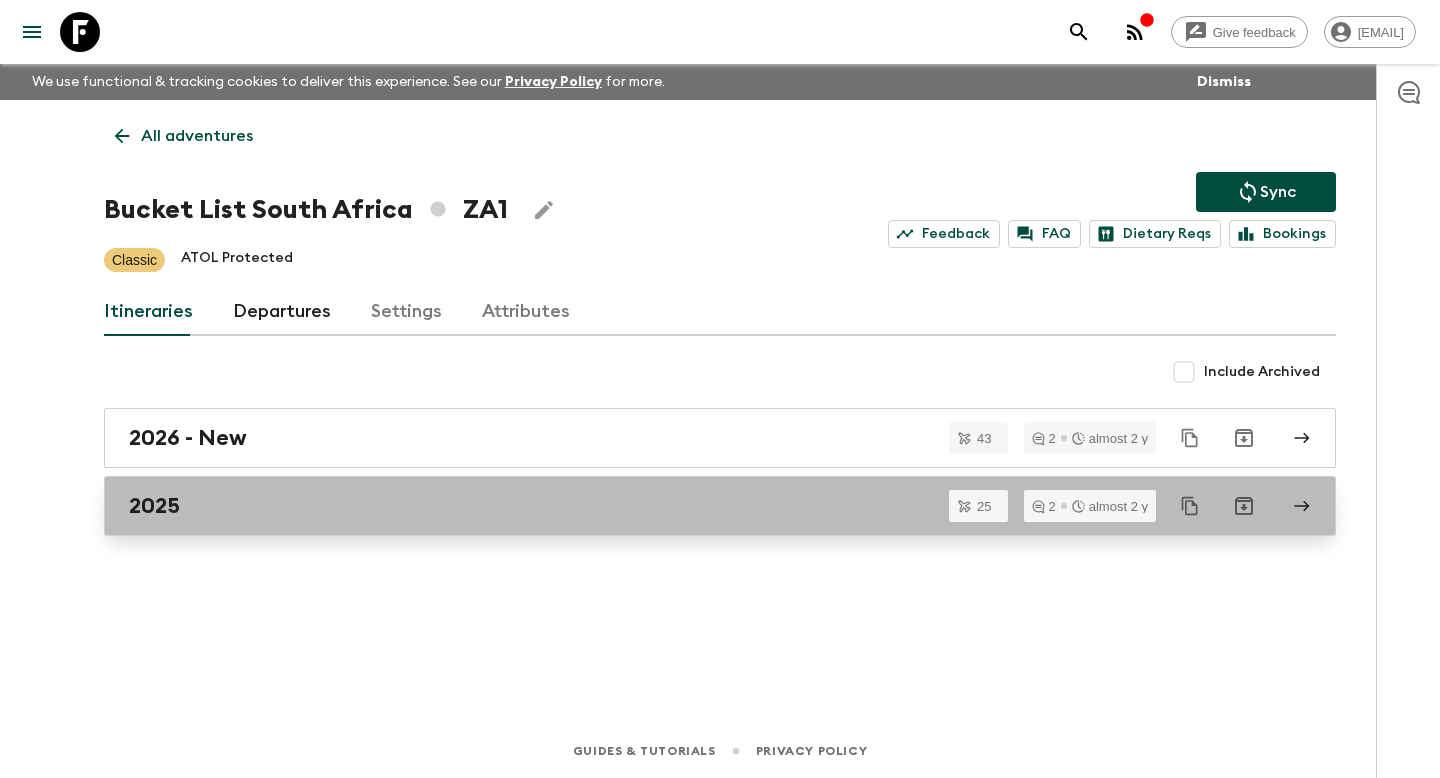 click on "2025" at bounding box center [720, 506] 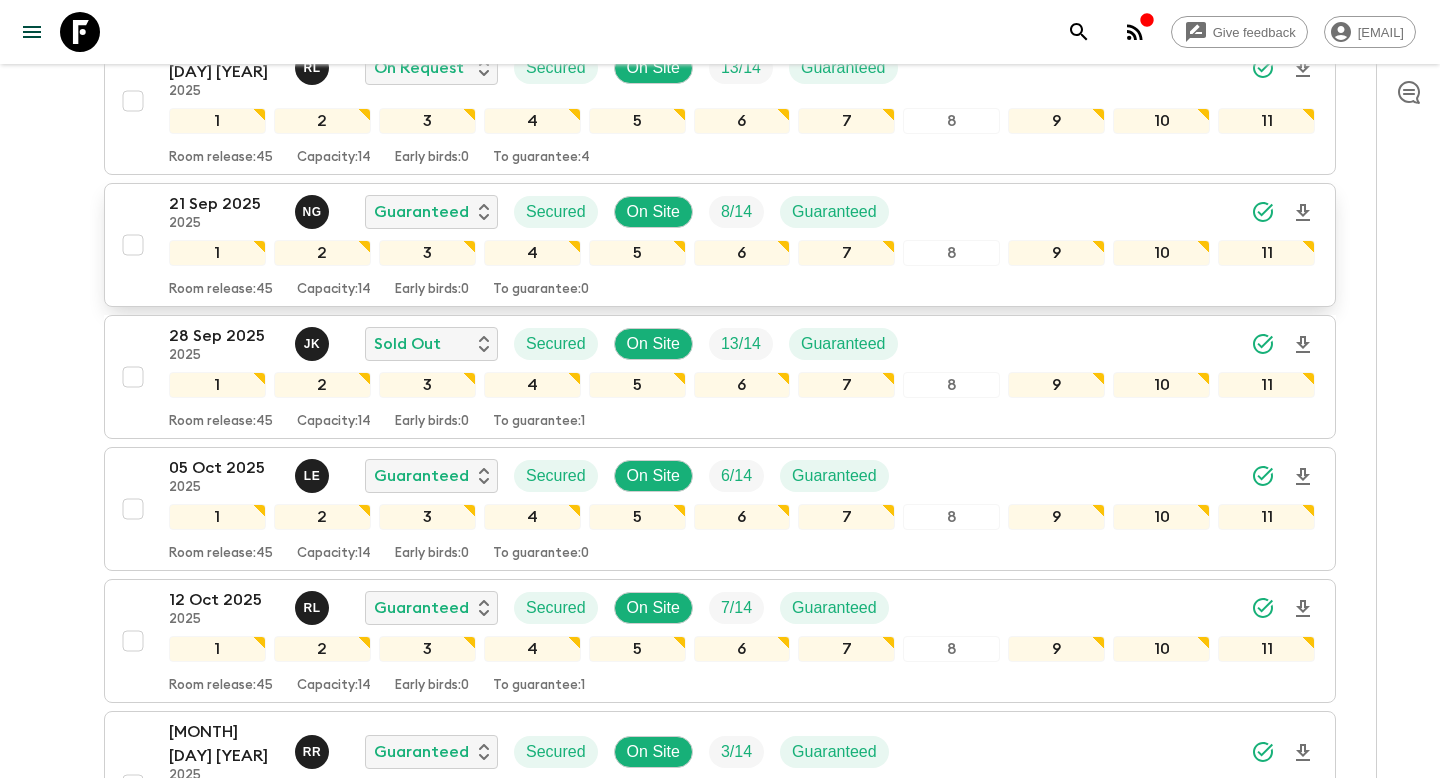 scroll, scrollTop: 1326, scrollLeft: 0, axis: vertical 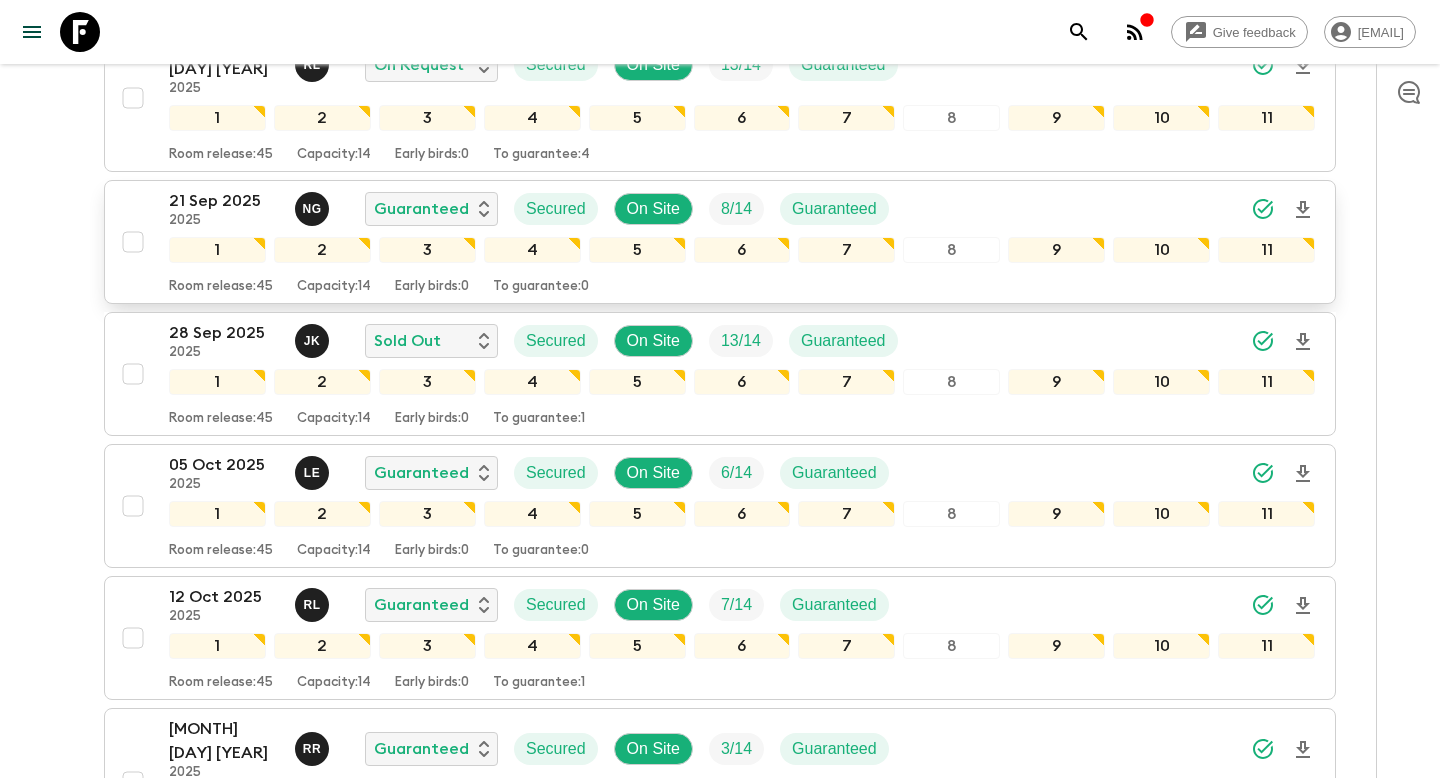 click on "21 Sep 2025 2025 N G Guaranteed Secured On Site 8 / 14 Guaranteed 1 2 3 4 5 6 7 8 9 10 11 Room release:  45 Capacity:  14 Early birds:  0 To guarantee:  0" at bounding box center (714, 242) 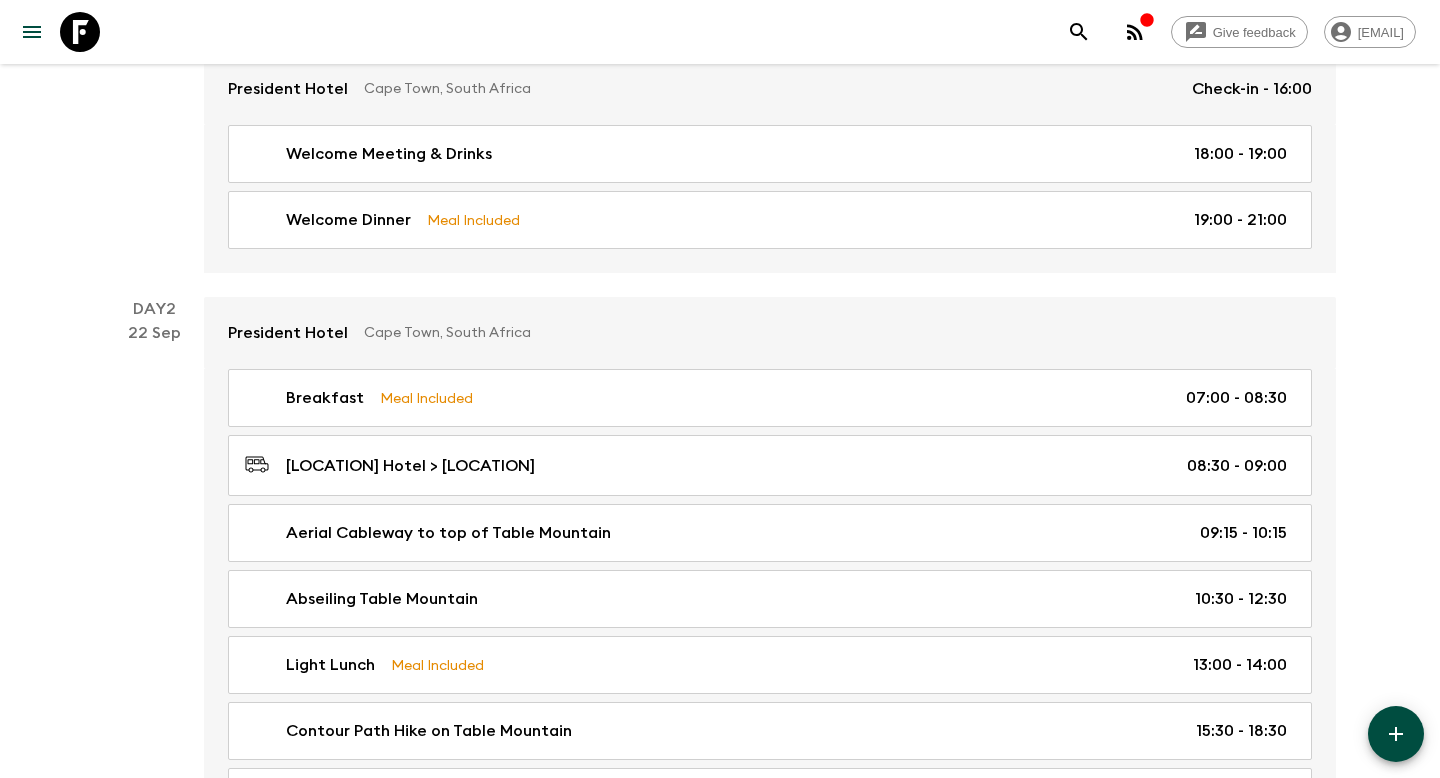 scroll, scrollTop: 266, scrollLeft: 0, axis: vertical 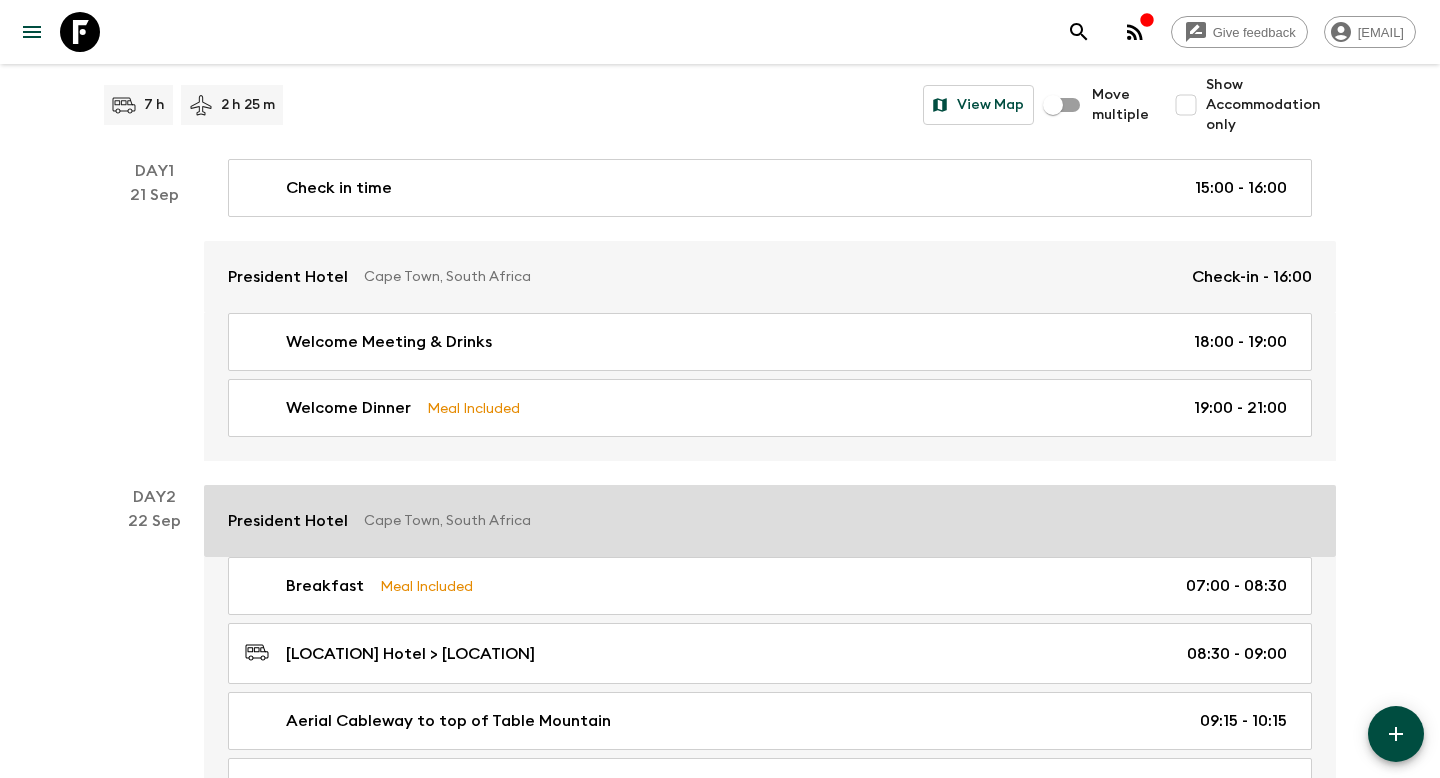 click on "President Hotel" at bounding box center (288, 521) 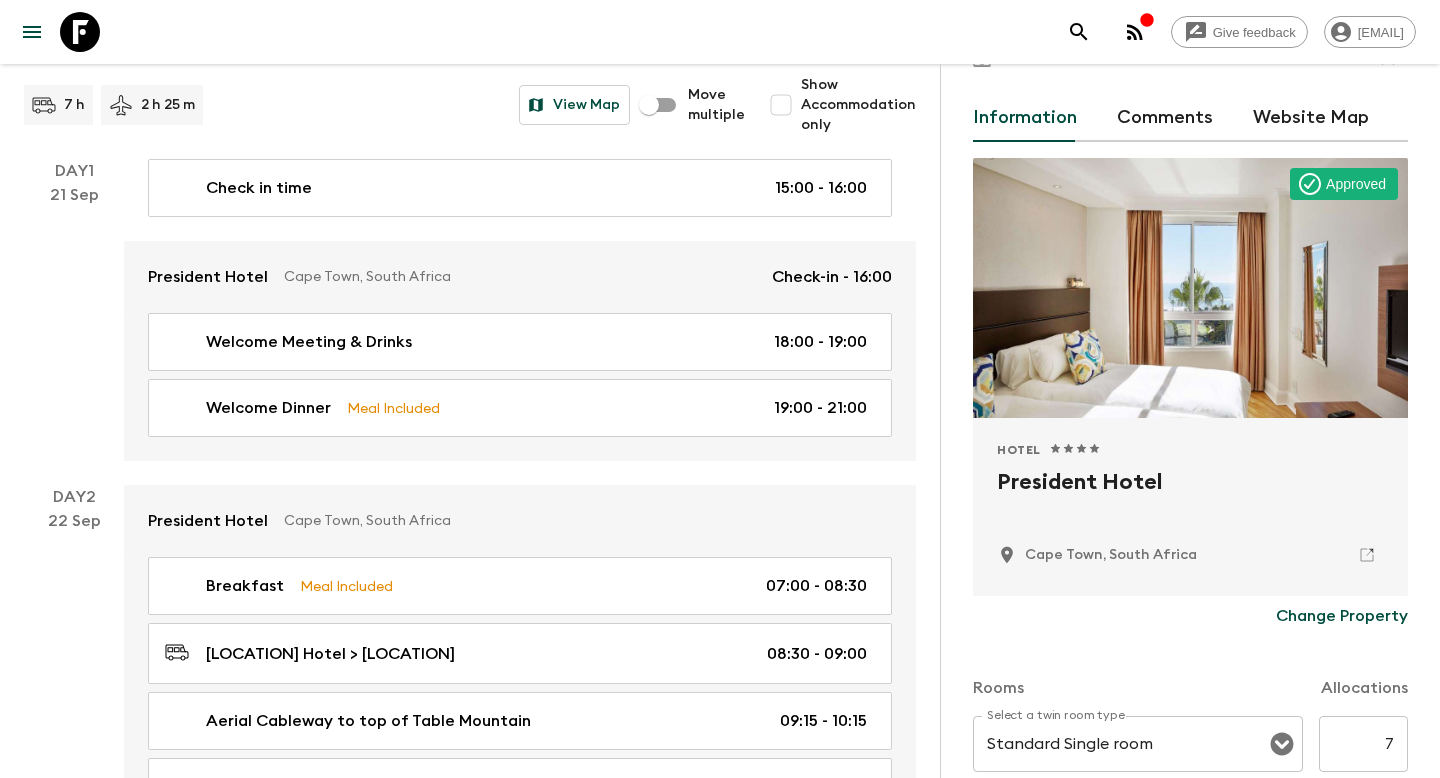 scroll, scrollTop: 104, scrollLeft: 0, axis: vertical 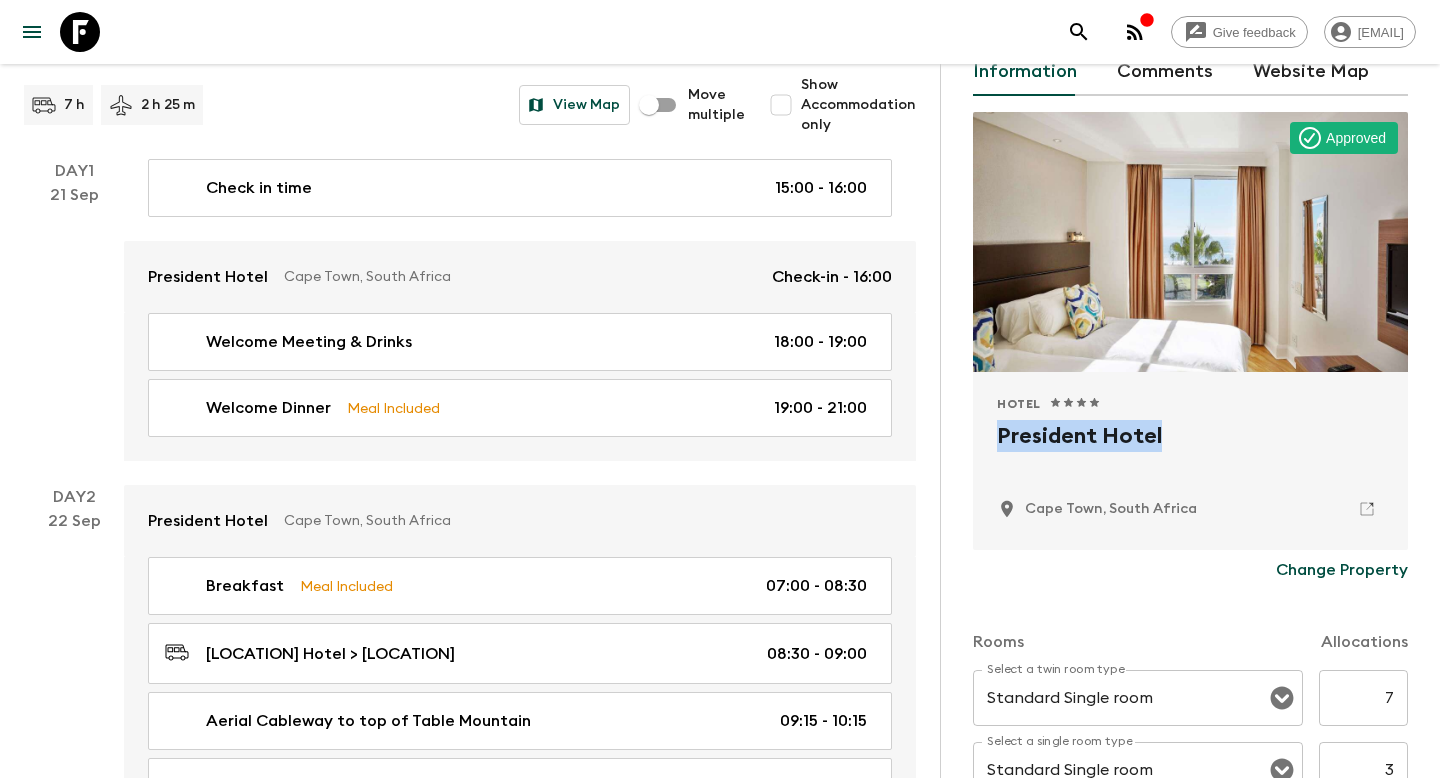 drag, startPoint x: 1186, startPoint y: 433, endPoint x: 1002, endPoint y: 436, distance: 184.02446 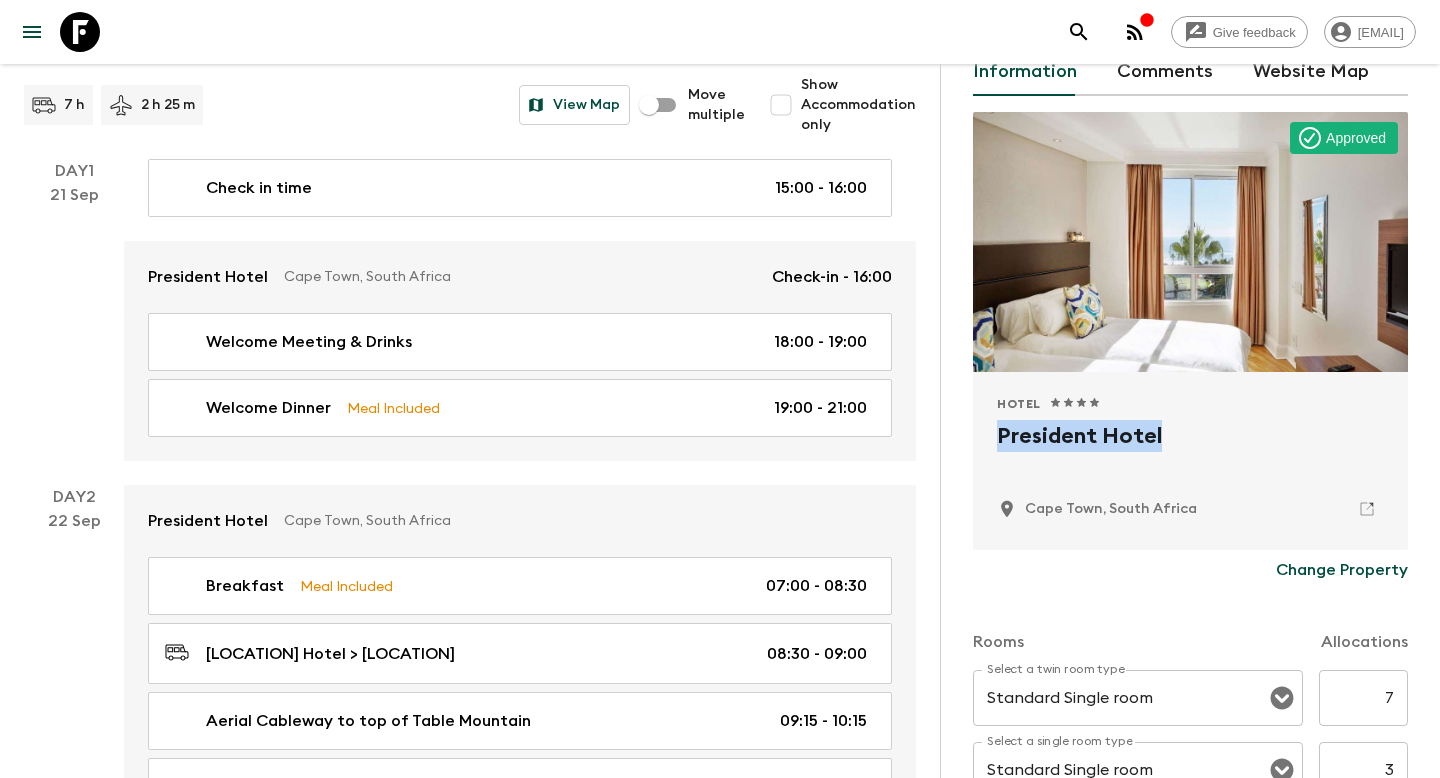 click on "President Hotel" at bounding box center (1190, 452) 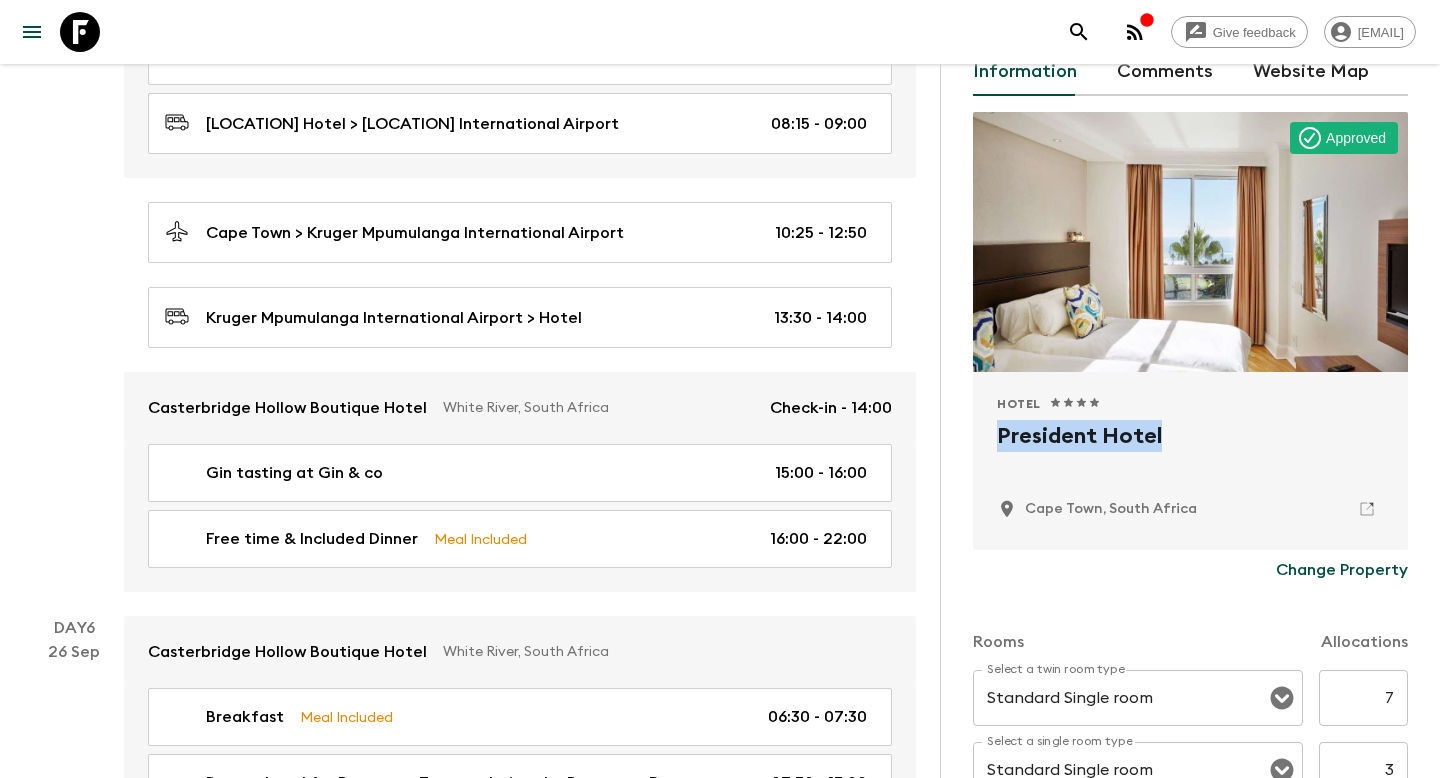 scroll, scrollTop: 2403, scrollLeft: 0, axis: vertical 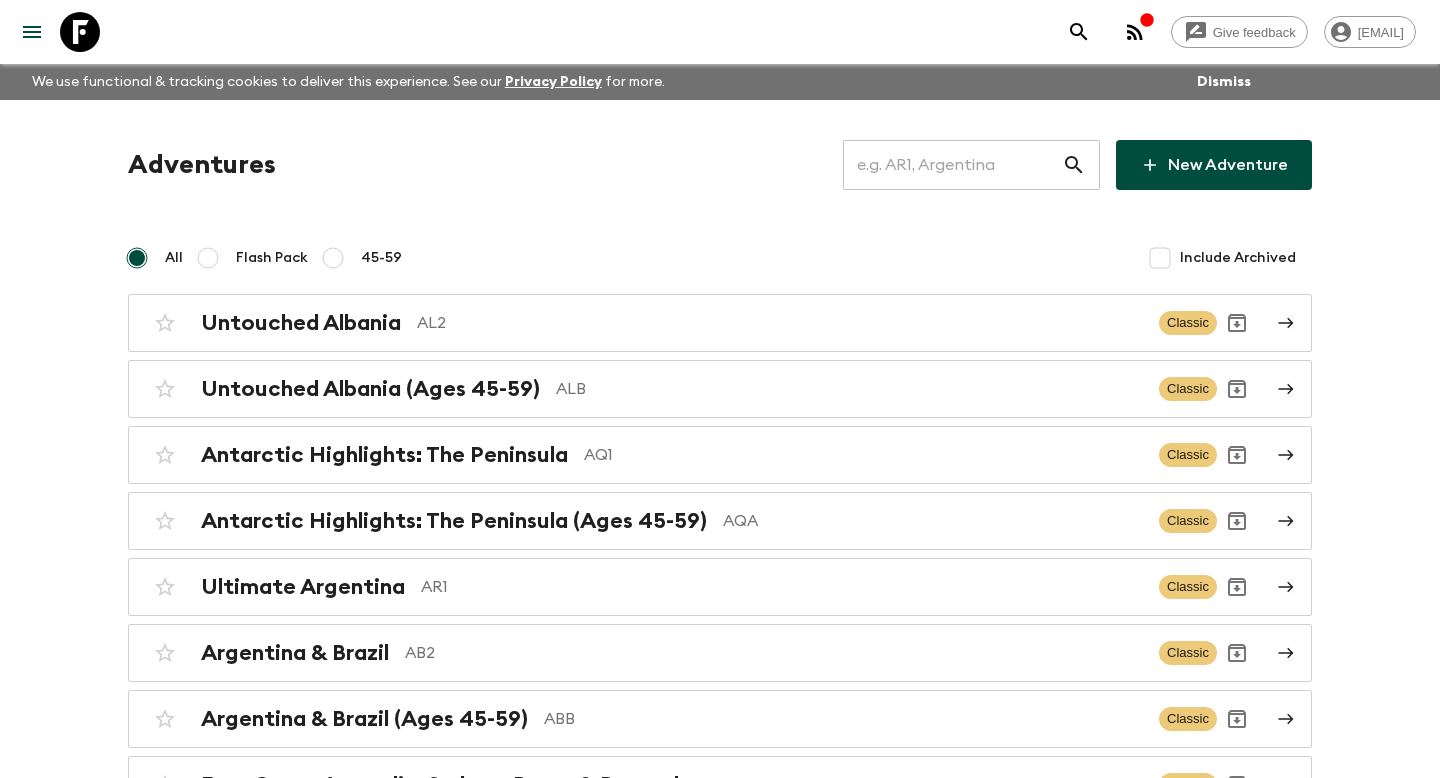 click at bounding box center [952, 165] 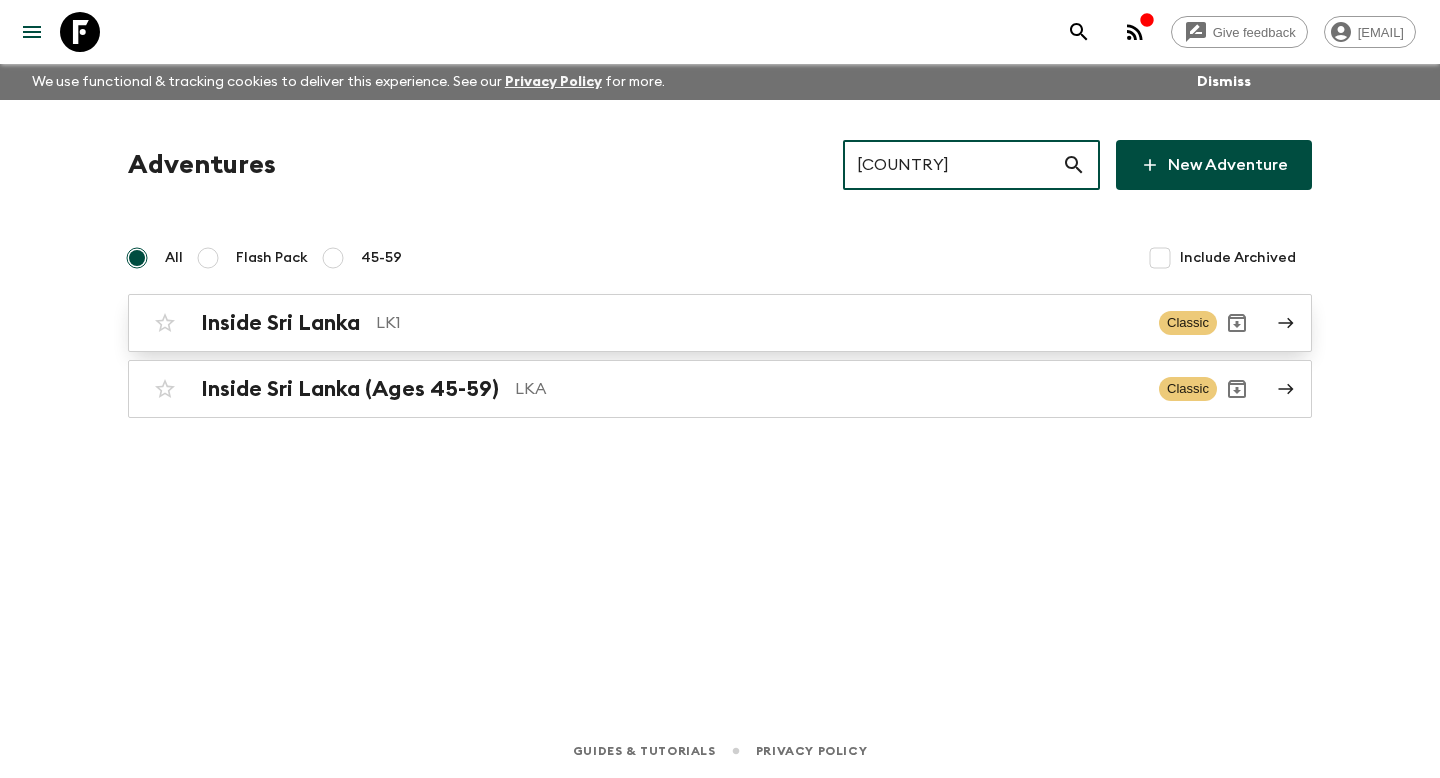 type on "[COUNTRY]" 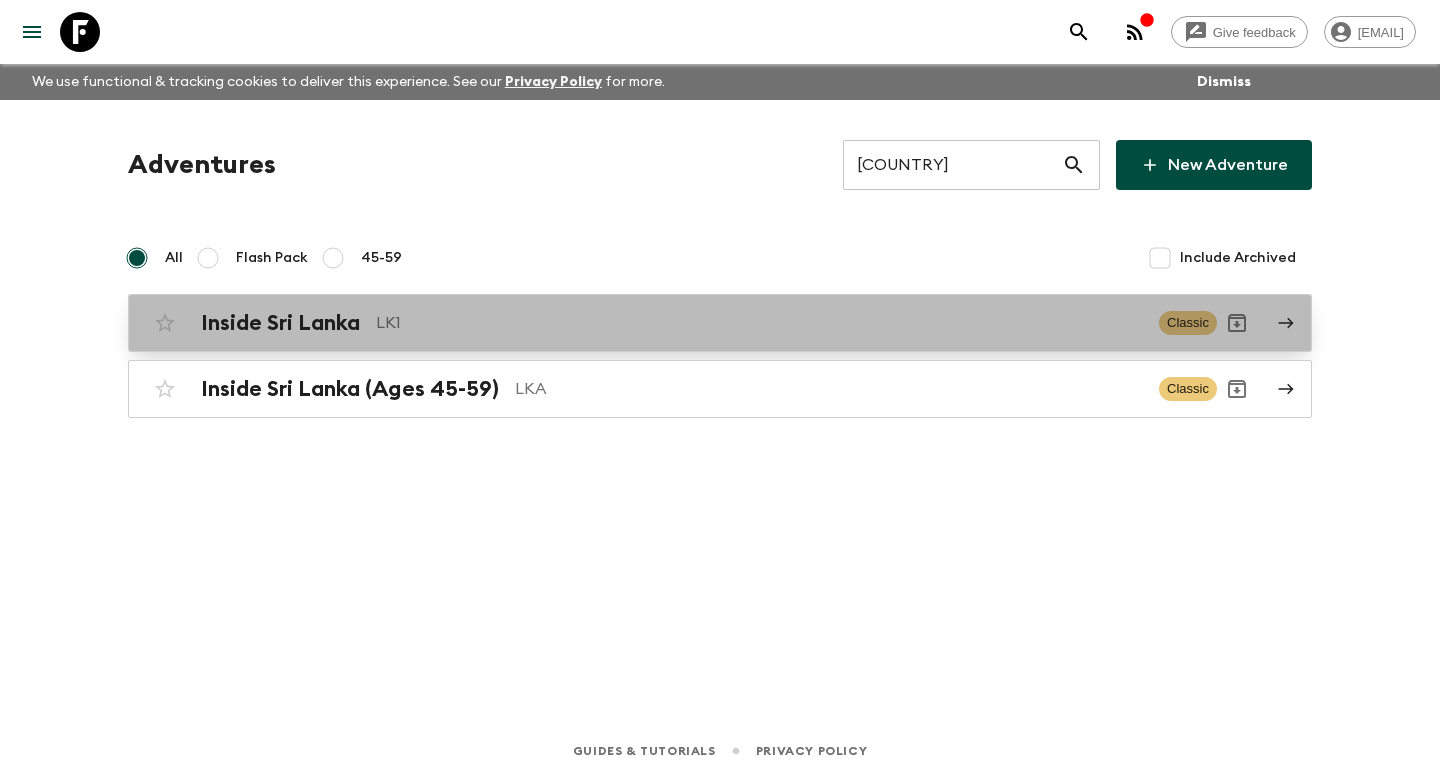 click on "Inside Sri Lanka" at bounding box center [280, 323] 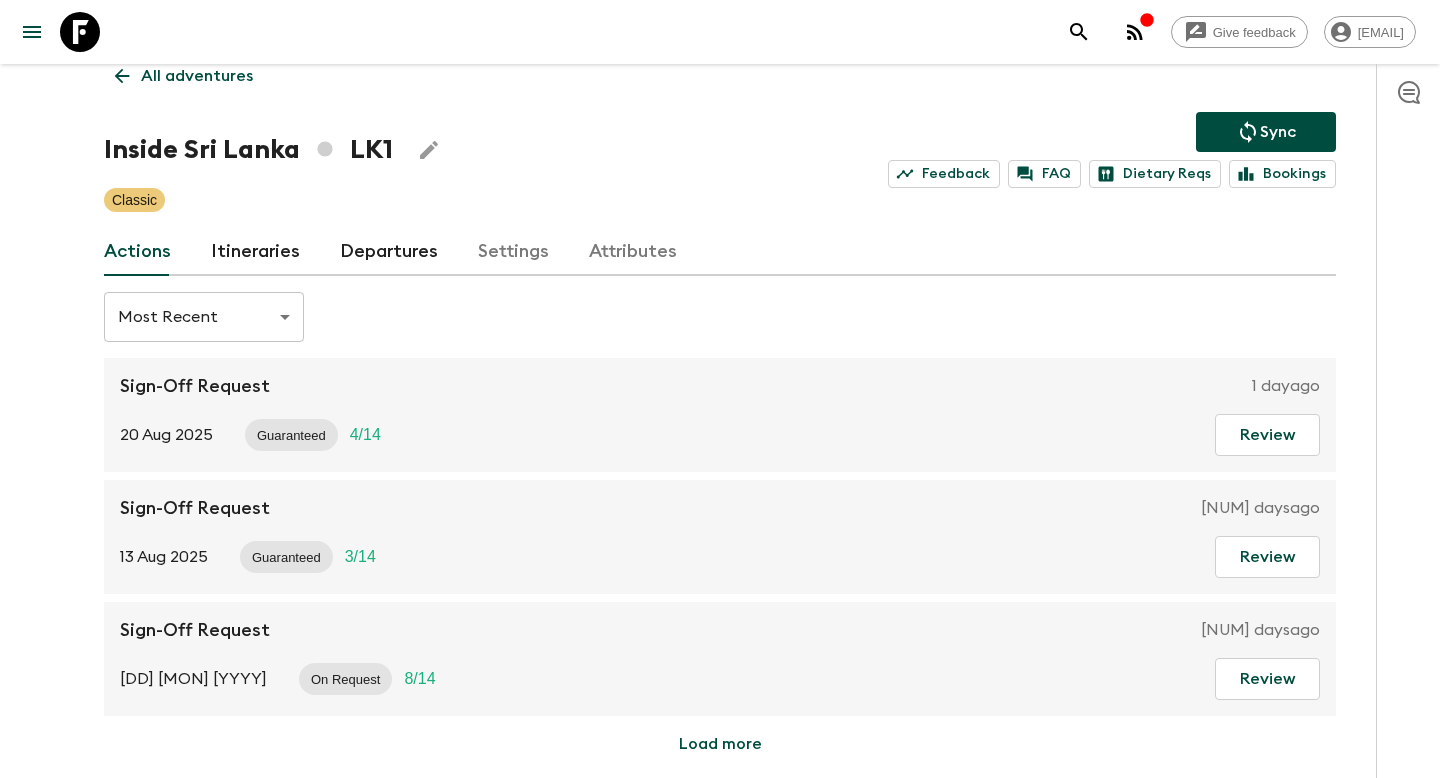 scroll, scrollTop: 83, scrollLeft: 0, axis: vertical 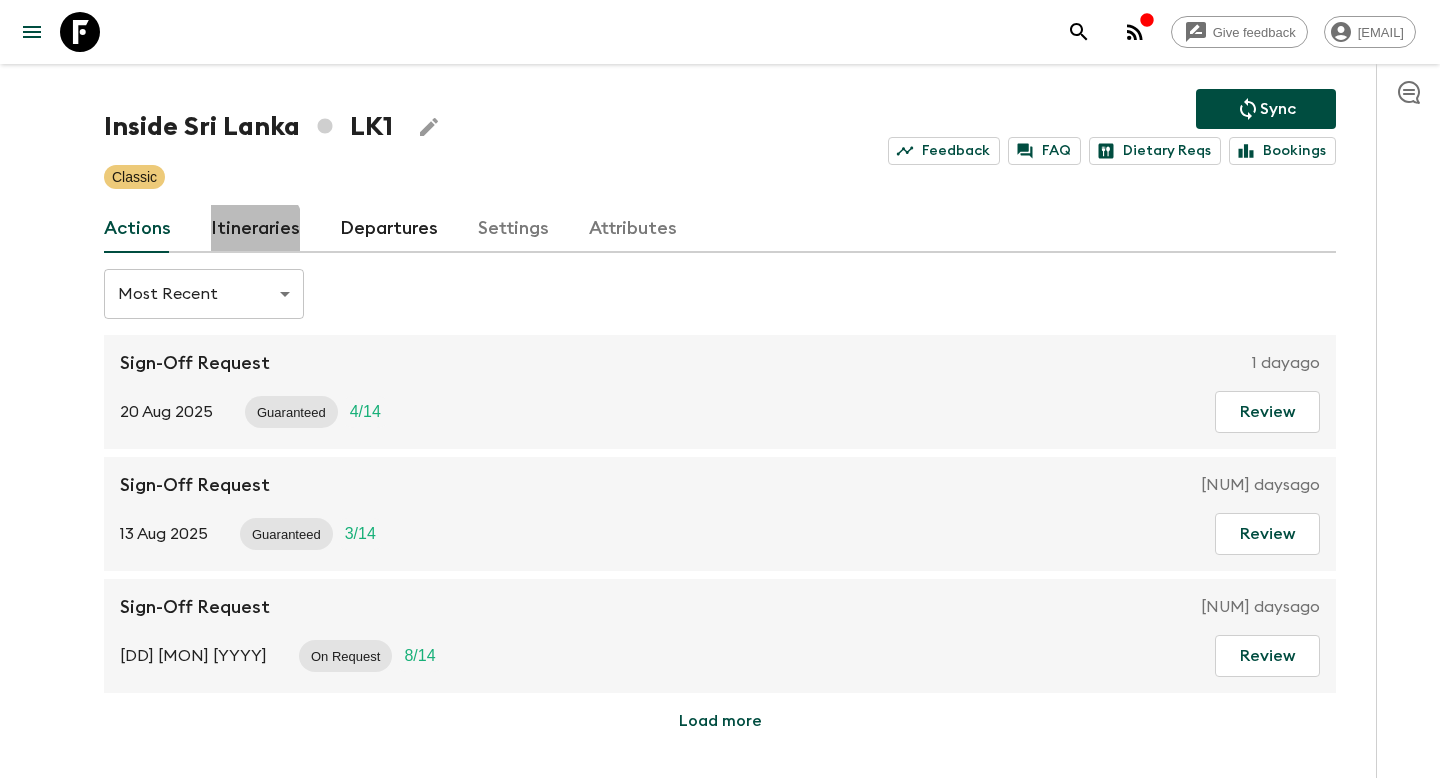 click on "Itineraries" at bounding box center [255, 229] 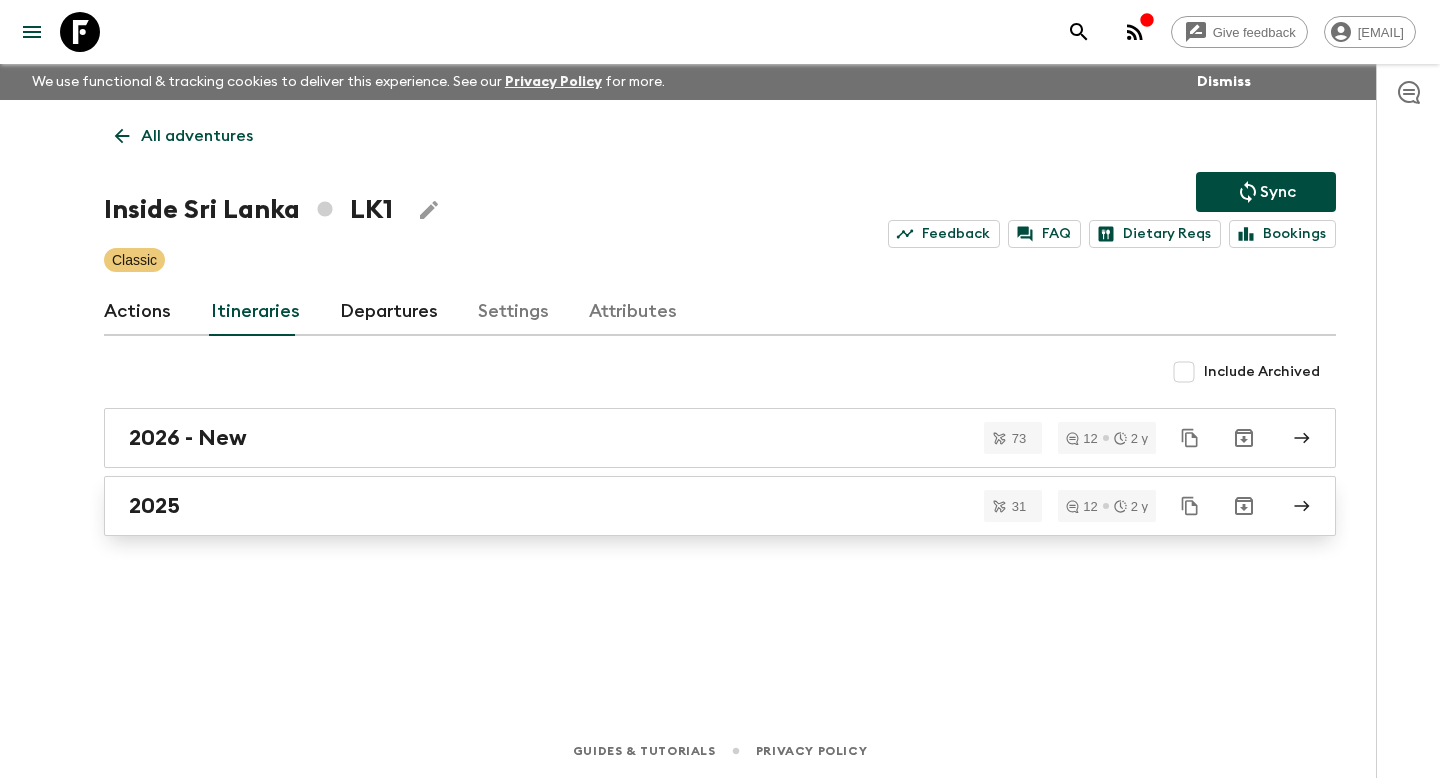 click on "2025" at bounding box center (154, 506) 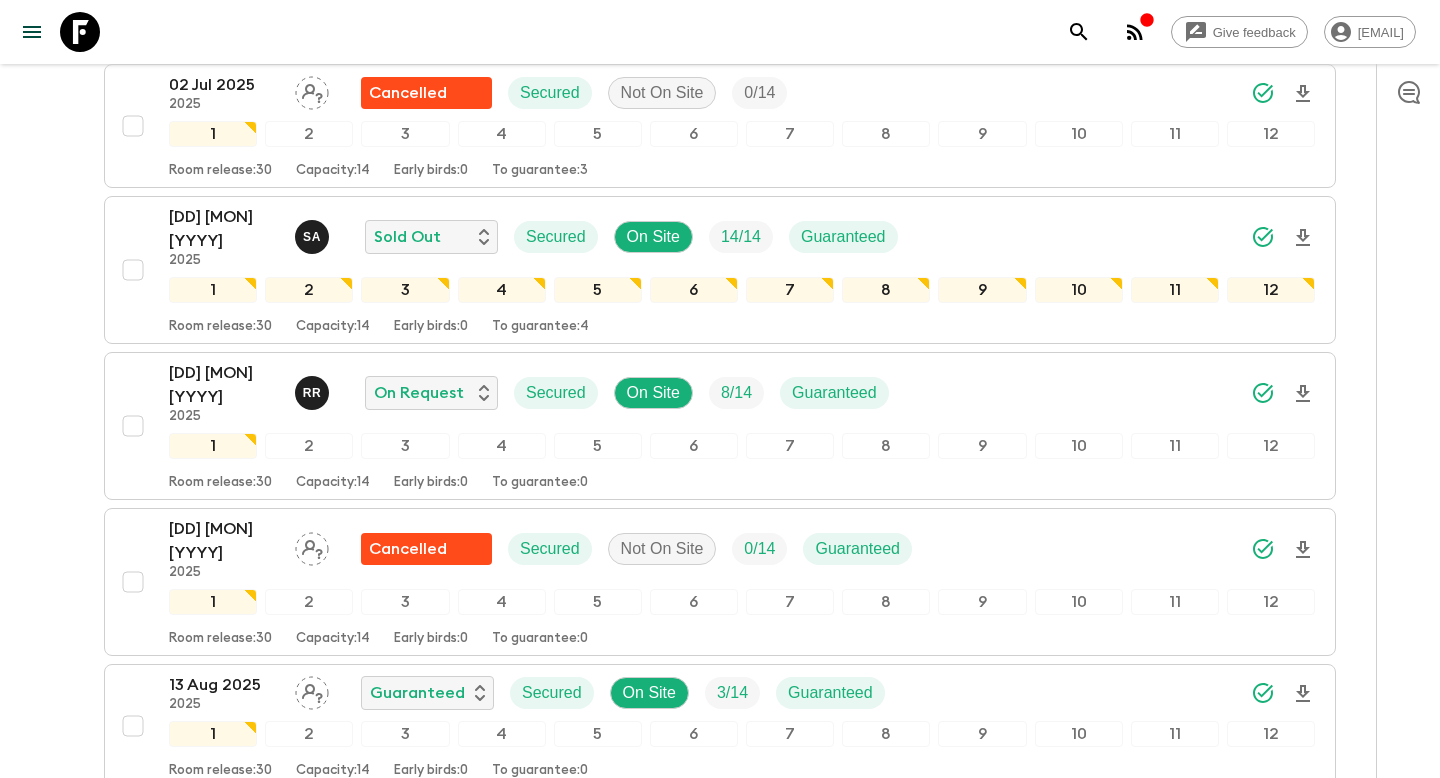 scroll, scrollTop: 809, scrollLeft: 0, axis: vertical 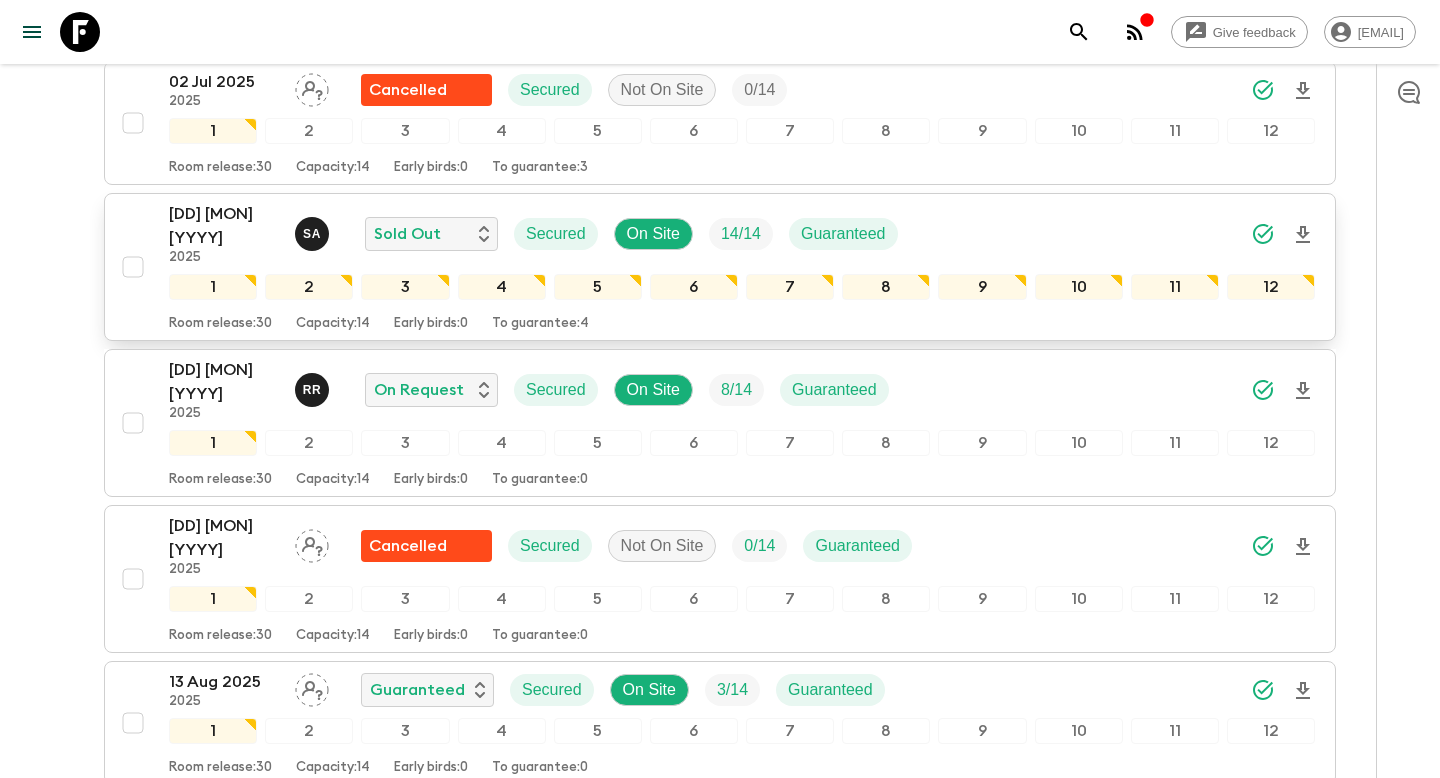 click on "[DD] [MON] [YYYY] [YYYY] S A Sold Out Secured On Site [NUM] / [NUM] Guaranteed [NUM] [NUM] [NUM] [NUM] [NUM] [NUM] [NUM] [NUM] [NUM] [NUM] [NUM] [NUM] Room release:  [NUM] Capacity:  [NUM] Early birds:  [NUM] To guarantee:  [NUM]" at bounding box center [720, 267] 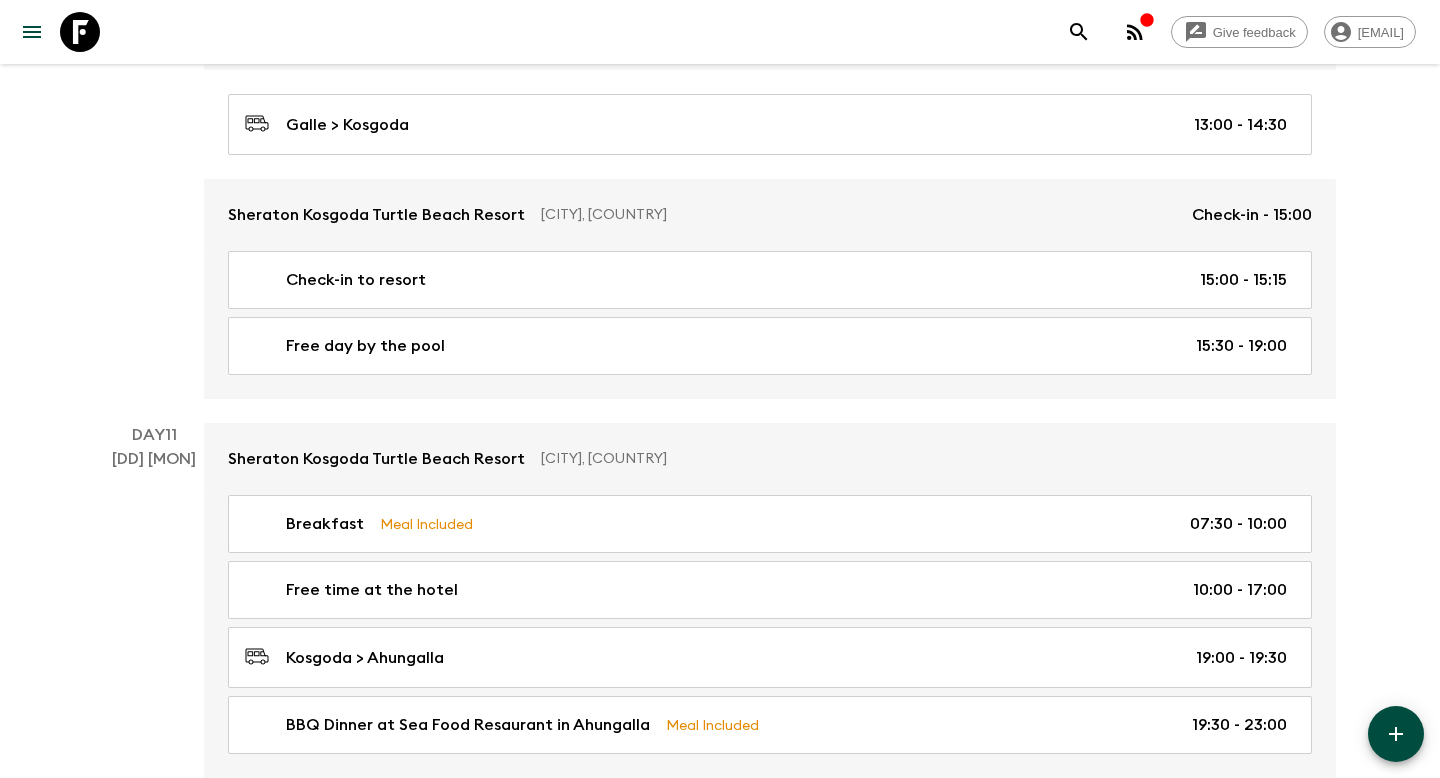 scroll, scrollTop: 6263, scrollLeft: 0, axis: vertical 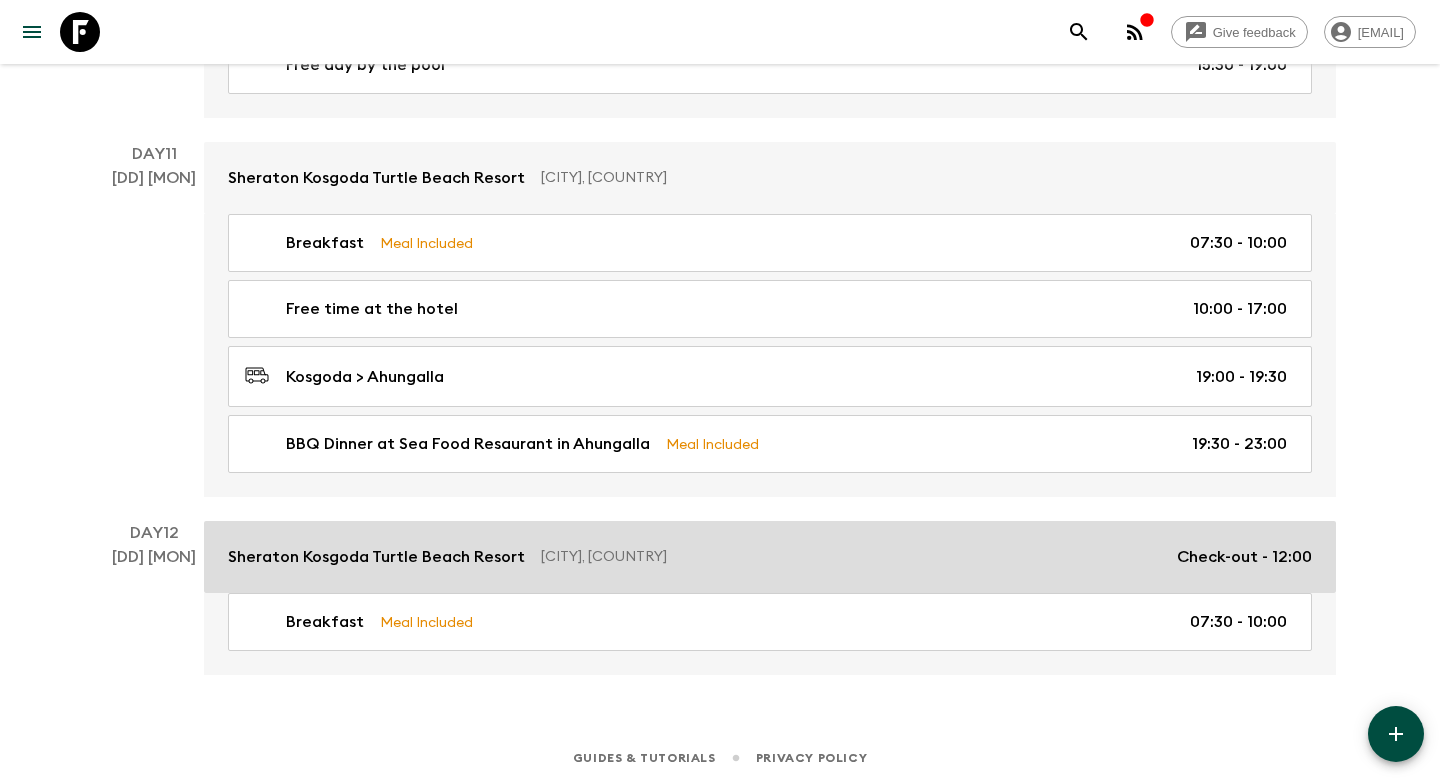 click on "[BRAND] [BRAND] [BRAND] [BRAND] [BRAND] [CITY], [COUNTRY] Check-out - [HH]:[MM]" at bounding box center [770, 557] 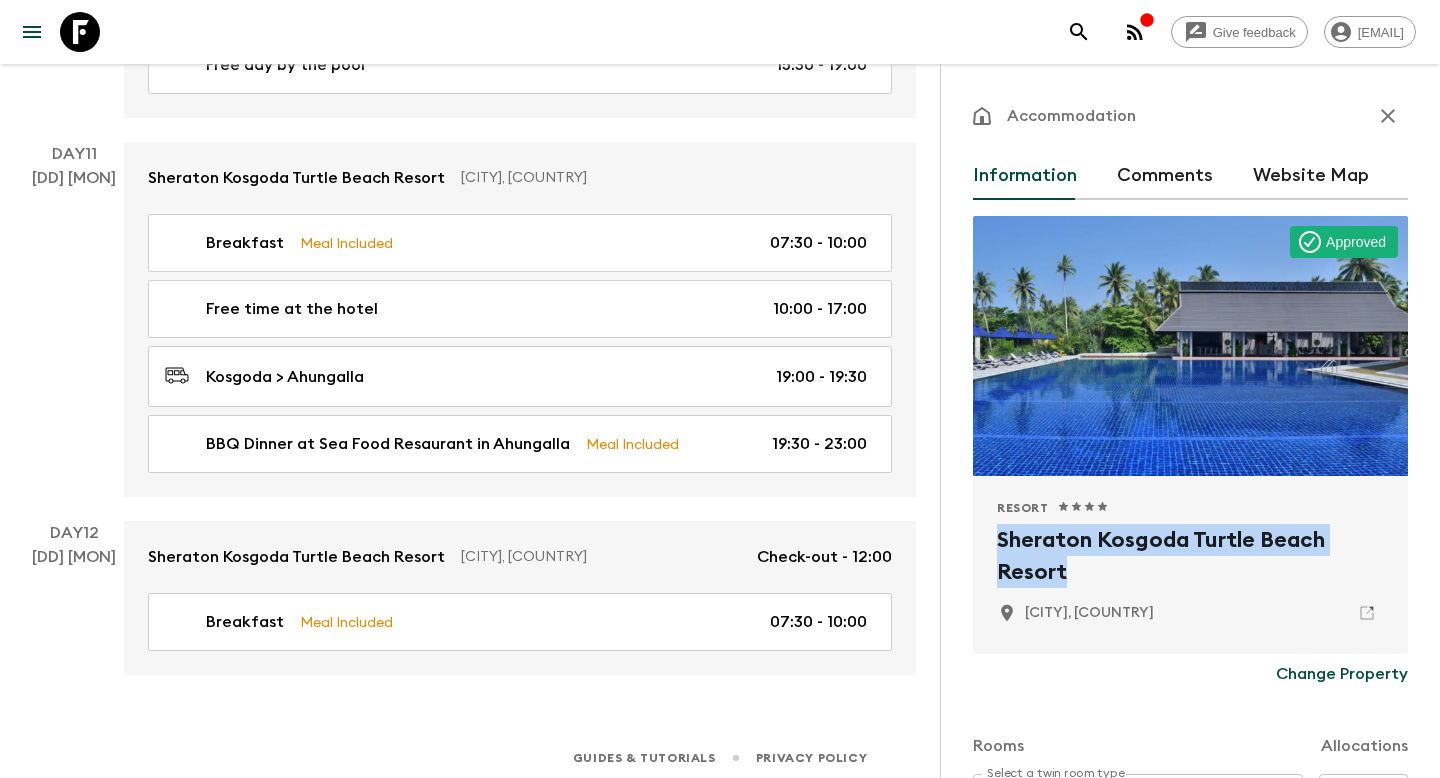 drag, startPoint x: 1070, startPoint y: 576, endPoint x: 1000, endPoint y: 540, distance: 78.714676 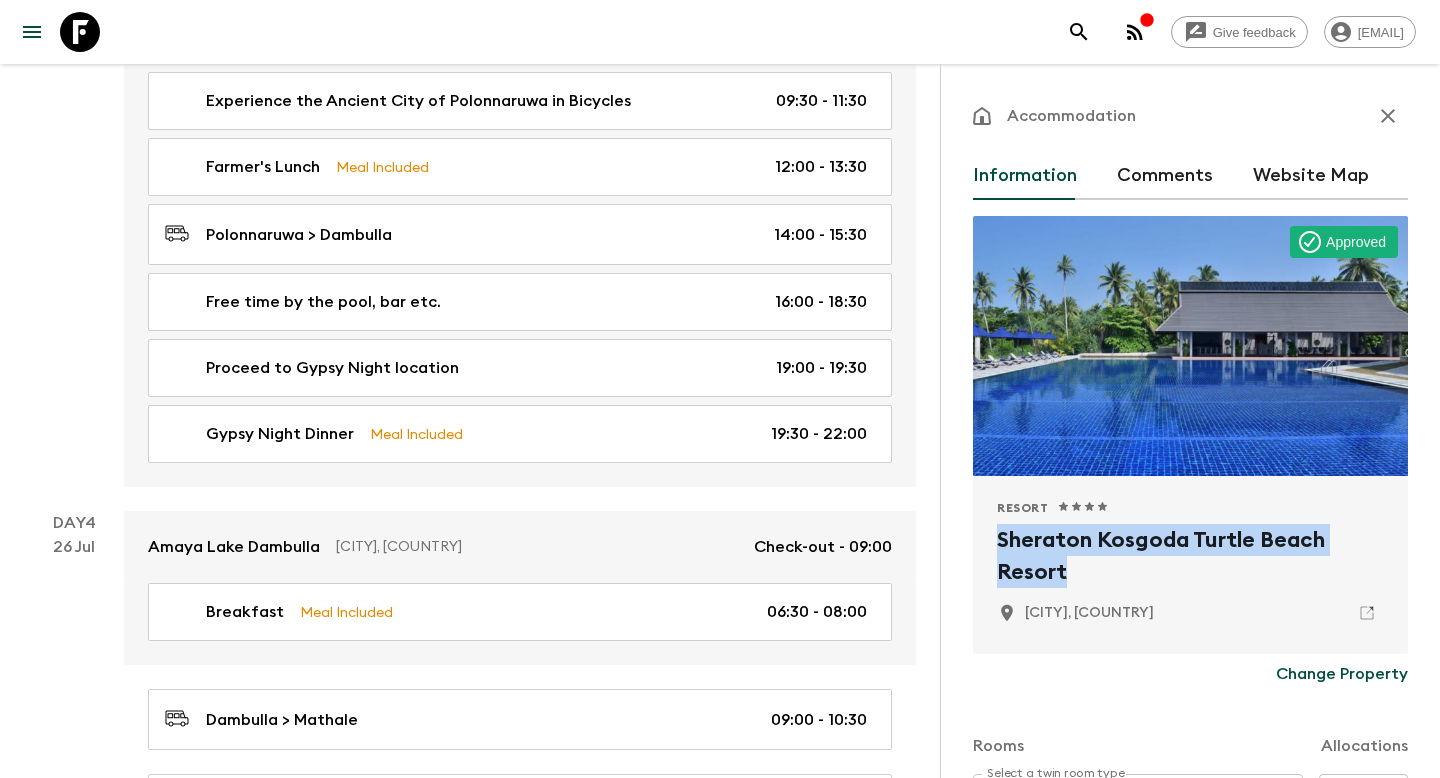 scroll, scrollTop: 0, scrollLeft: 0, axis: both 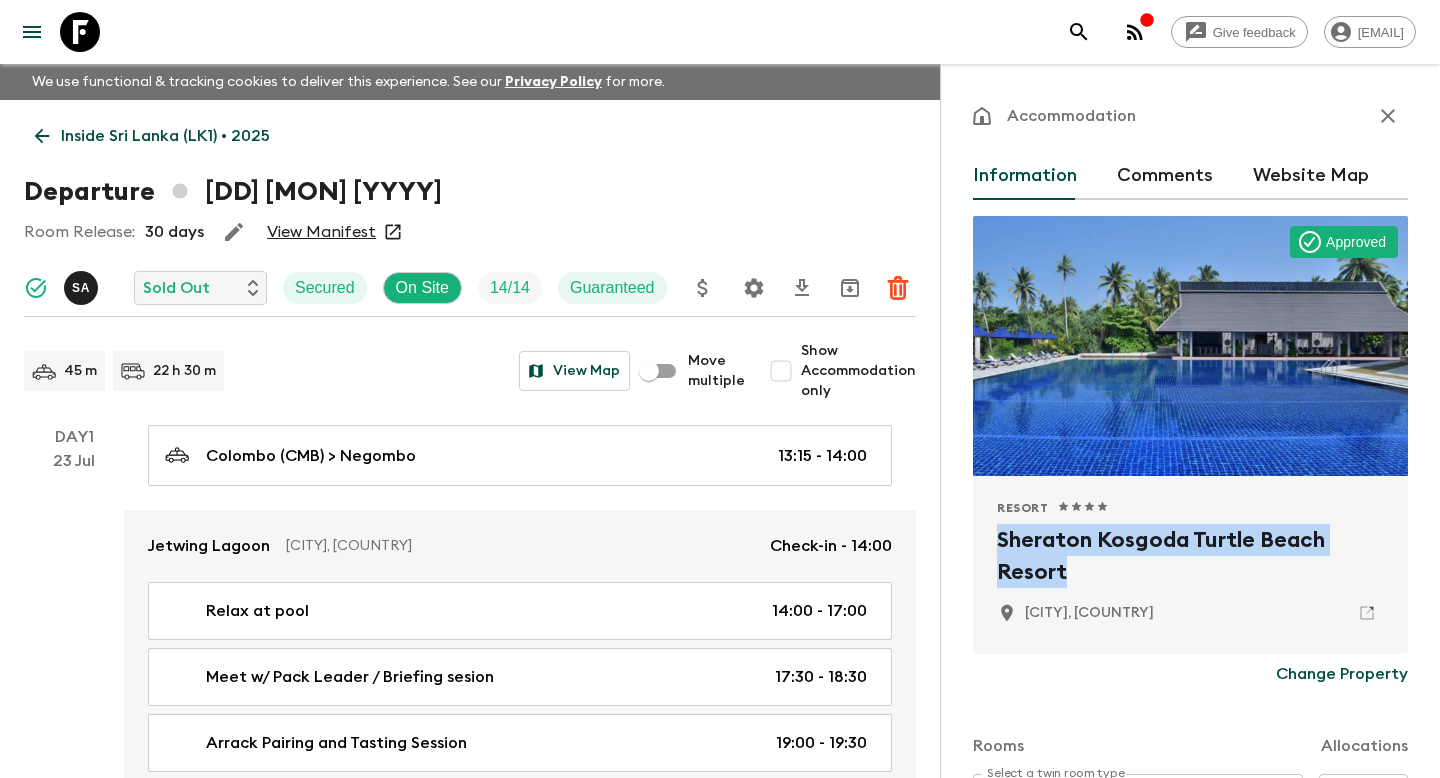 click at bounding box center (1079, 32) 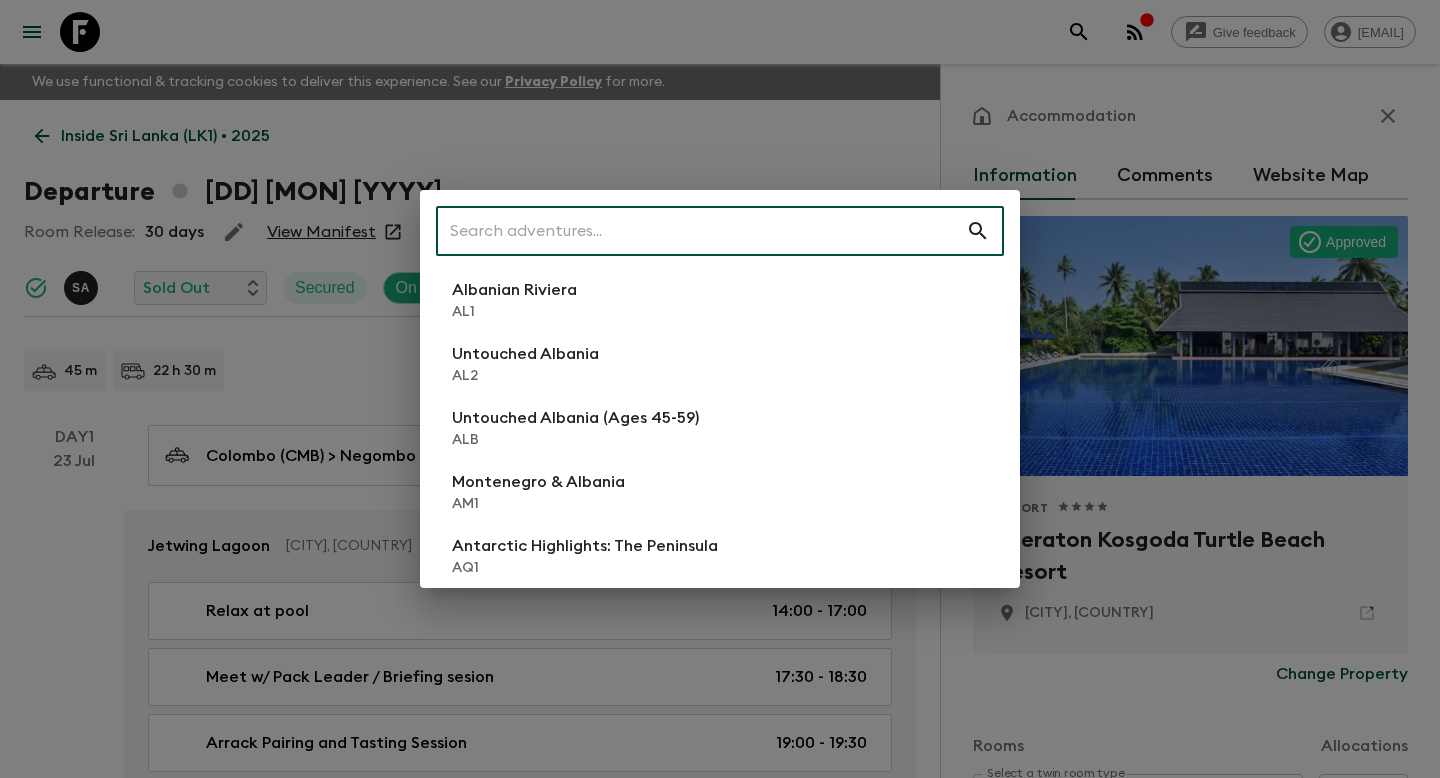 click at bounding box center [701, 231] 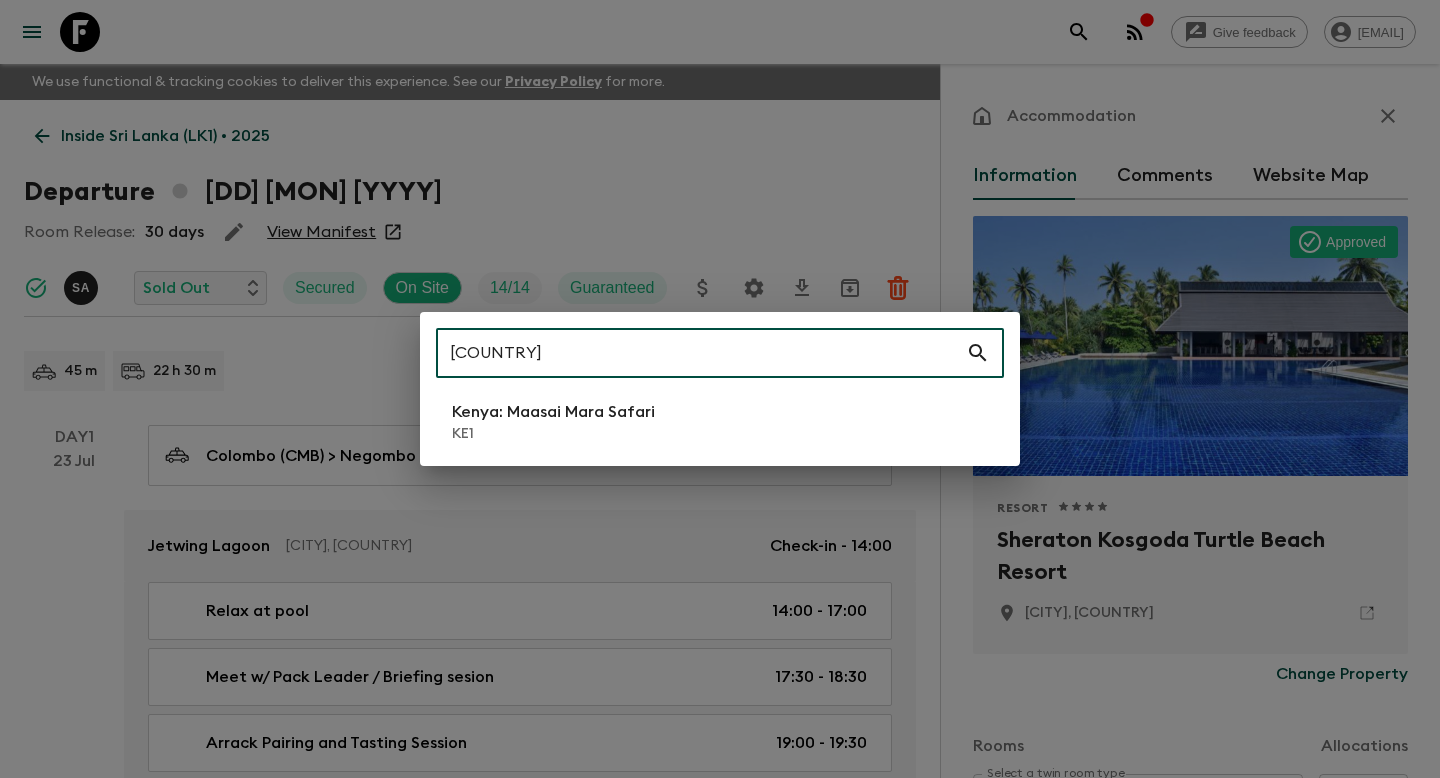 type on "[COUNTRY]" 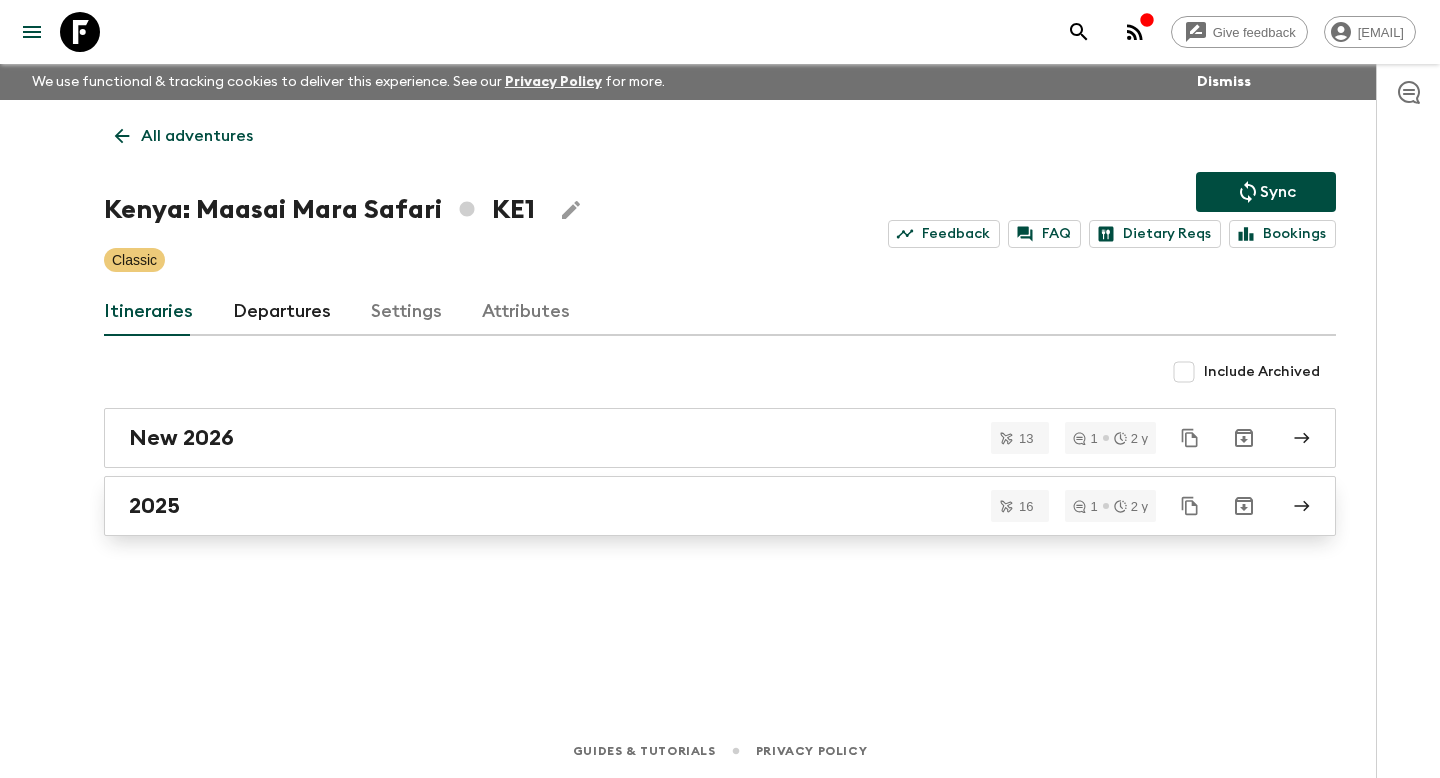 click on "2025" at bounding box center [154, 506] 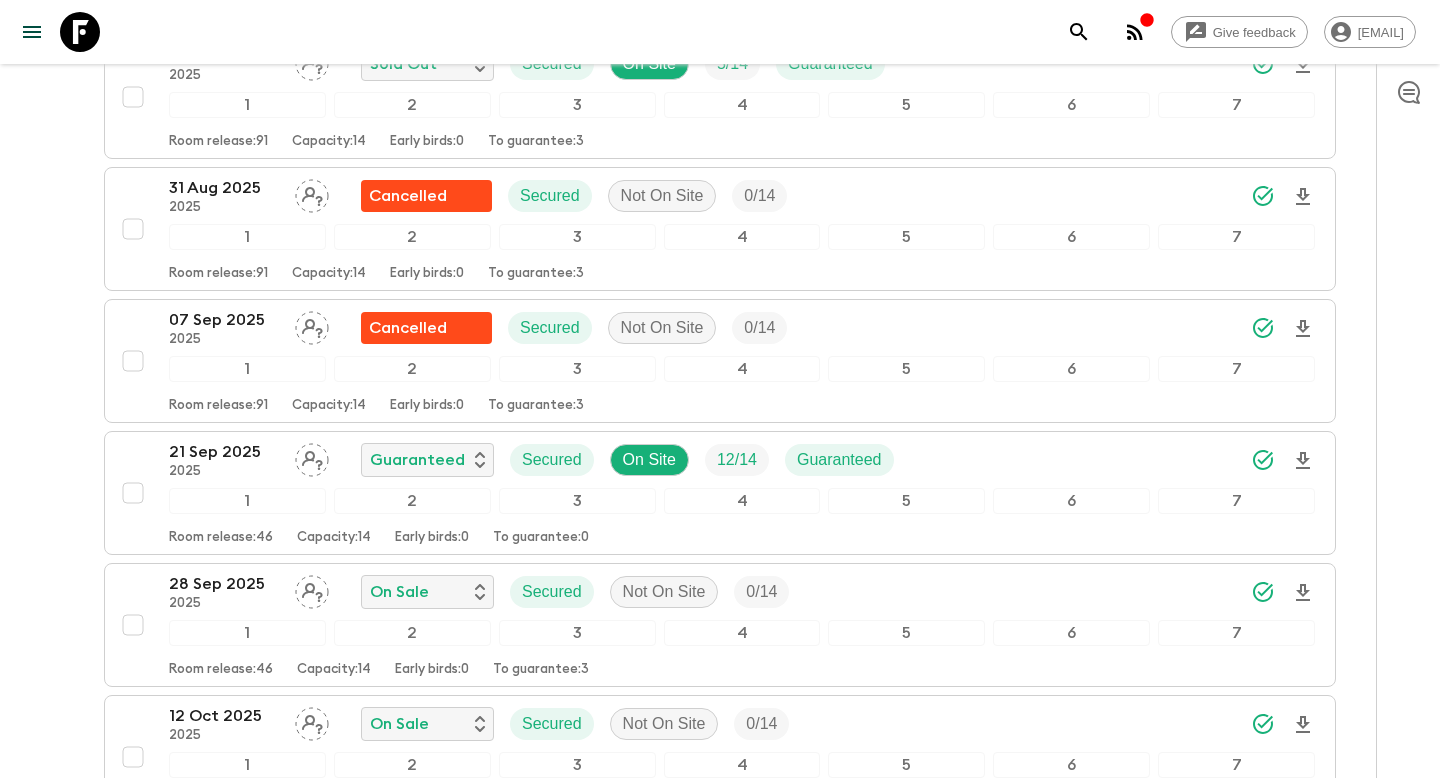 scroll, scrollTop: 1184, scrollLeft: 0, axis: vertical 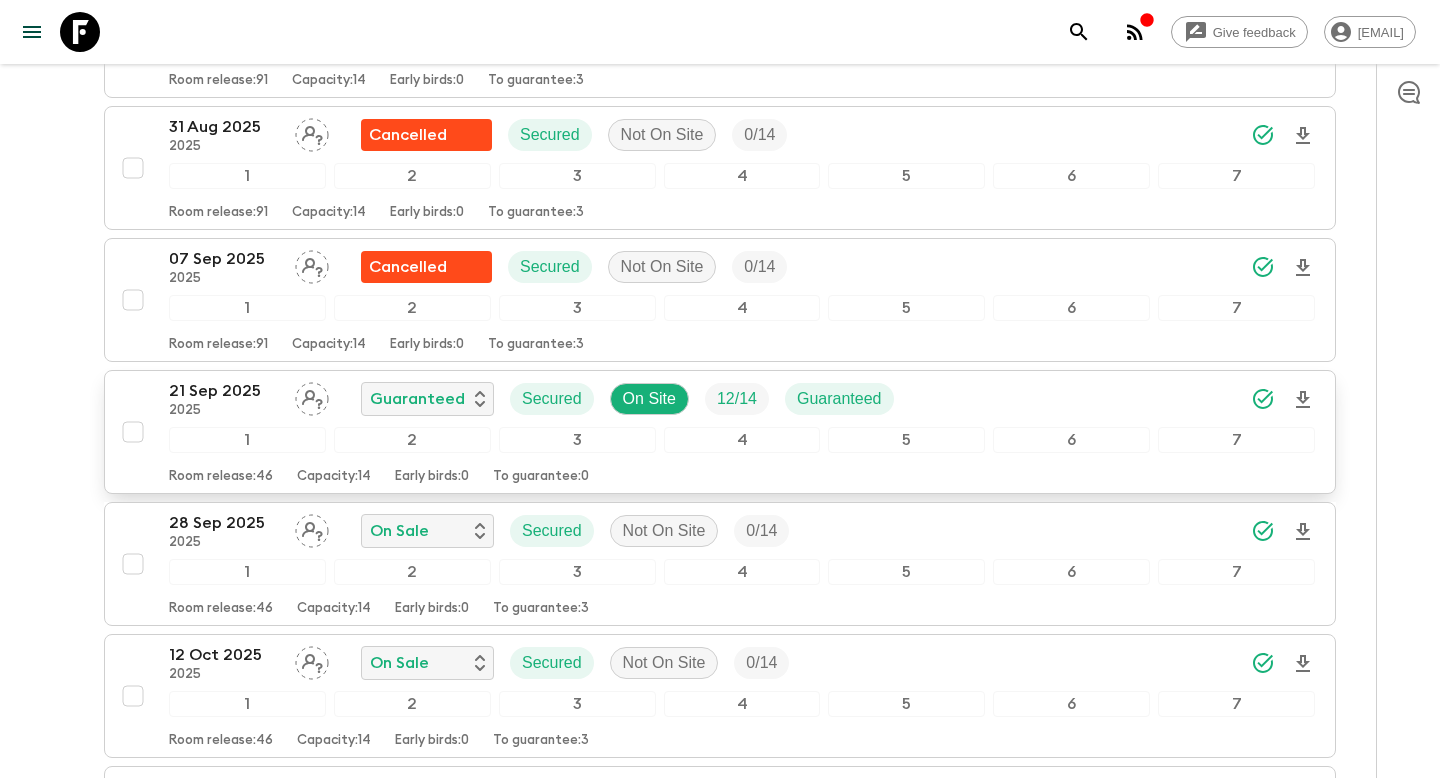 click on "[DD] [MON] [YYYY] [YYYY] Guaranteed Secured On Site [NUM] / [NUM] Guaranteed [NUM] [NUM] [NUM] [NUM] [NUM] [NUM] [NUM] Room release:  [NUM] Capacity:  [NUM] Early birds:  [NUM] To guarantee:  [NUM]" at bounding box center [714, 432] 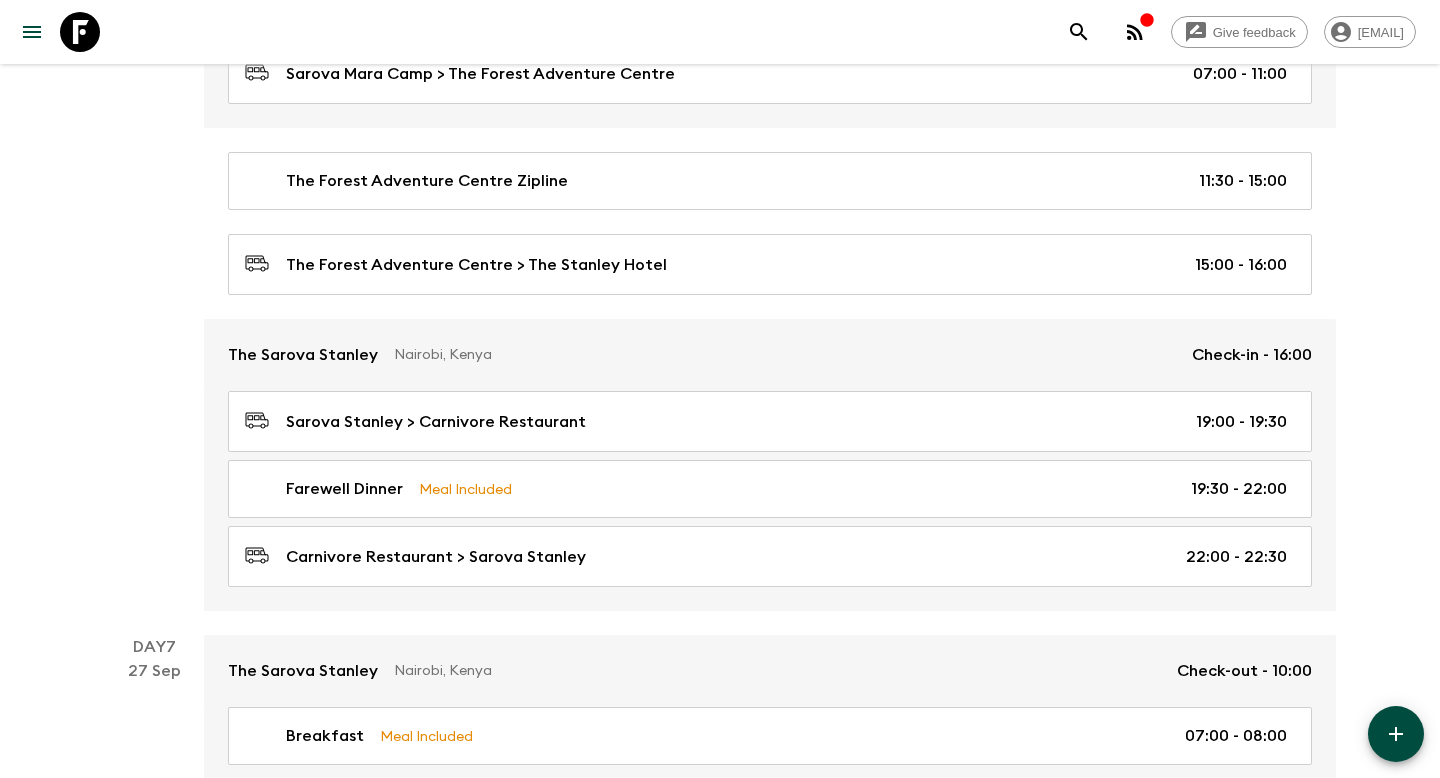 scroll, scrollTop: 3400, scrollLeft: 0, axis: vertical 